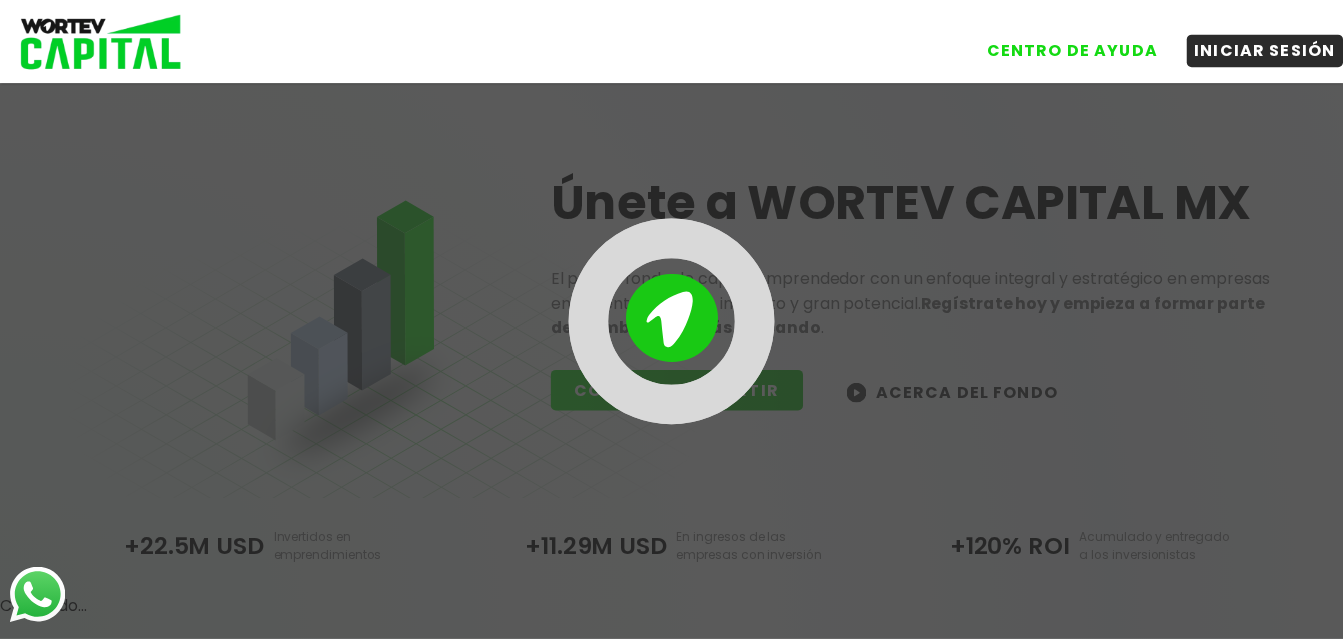 scroll, scrollTop: 0, scrollLeft: 0, axis: both 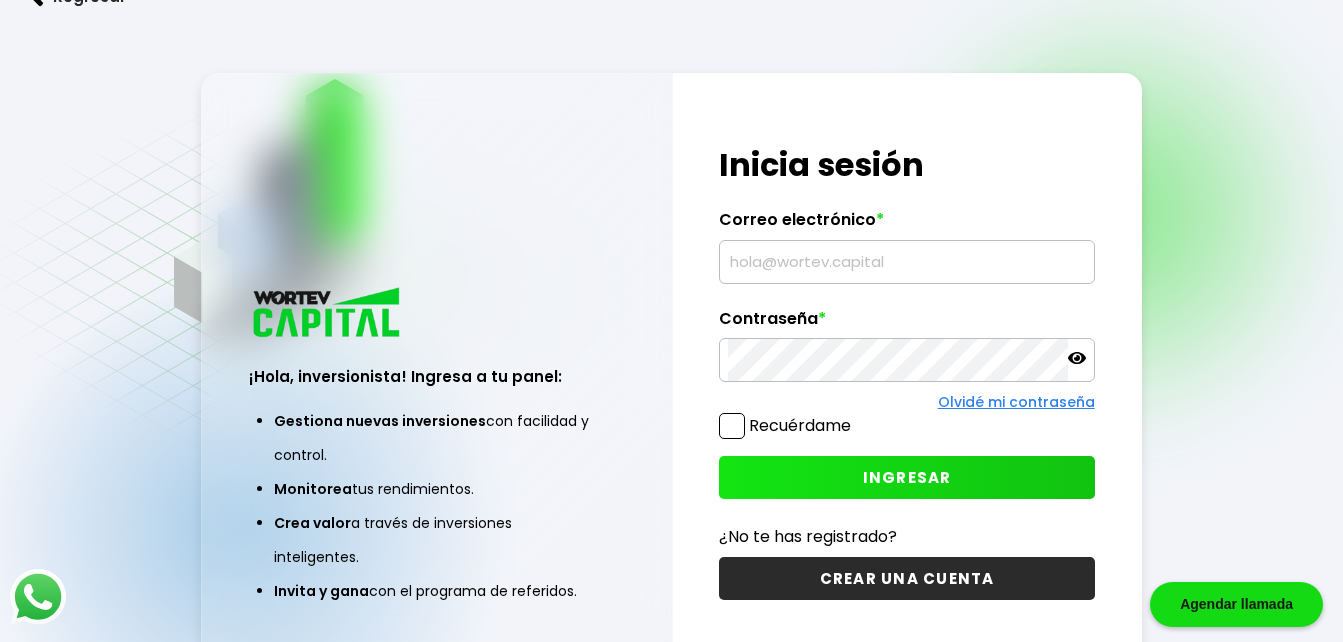 click on "Correo electrónico *" at bounding box center [906, 225] 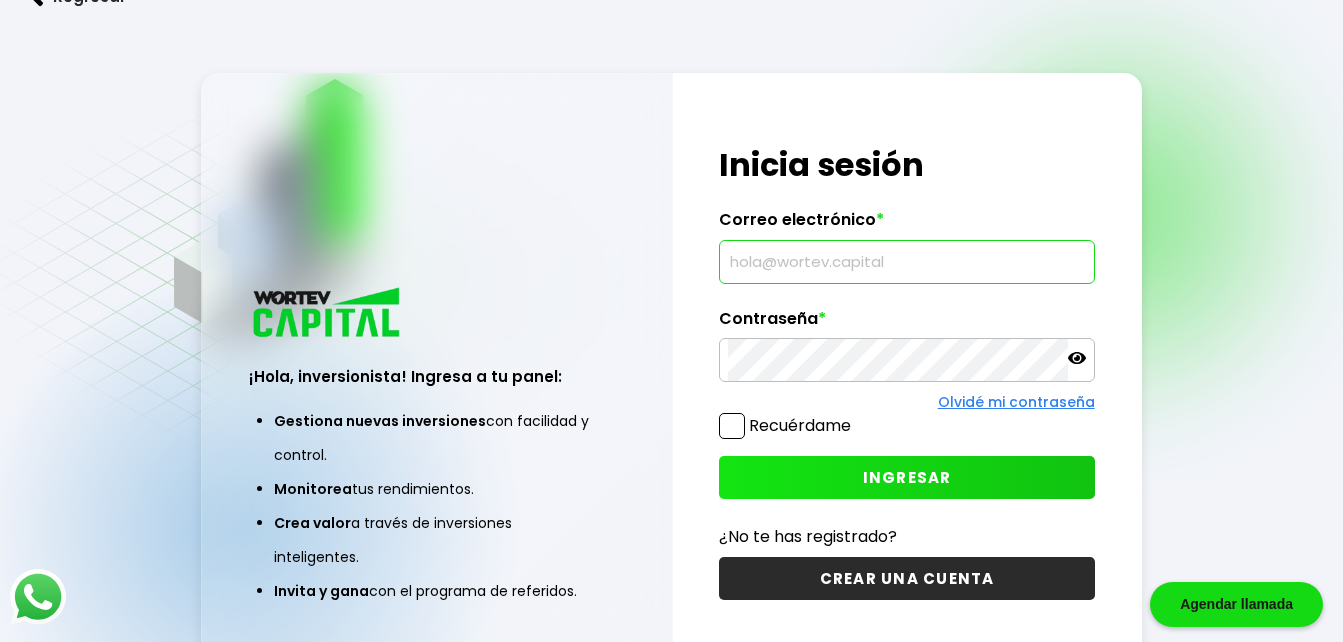 type on "[EMAIL]" 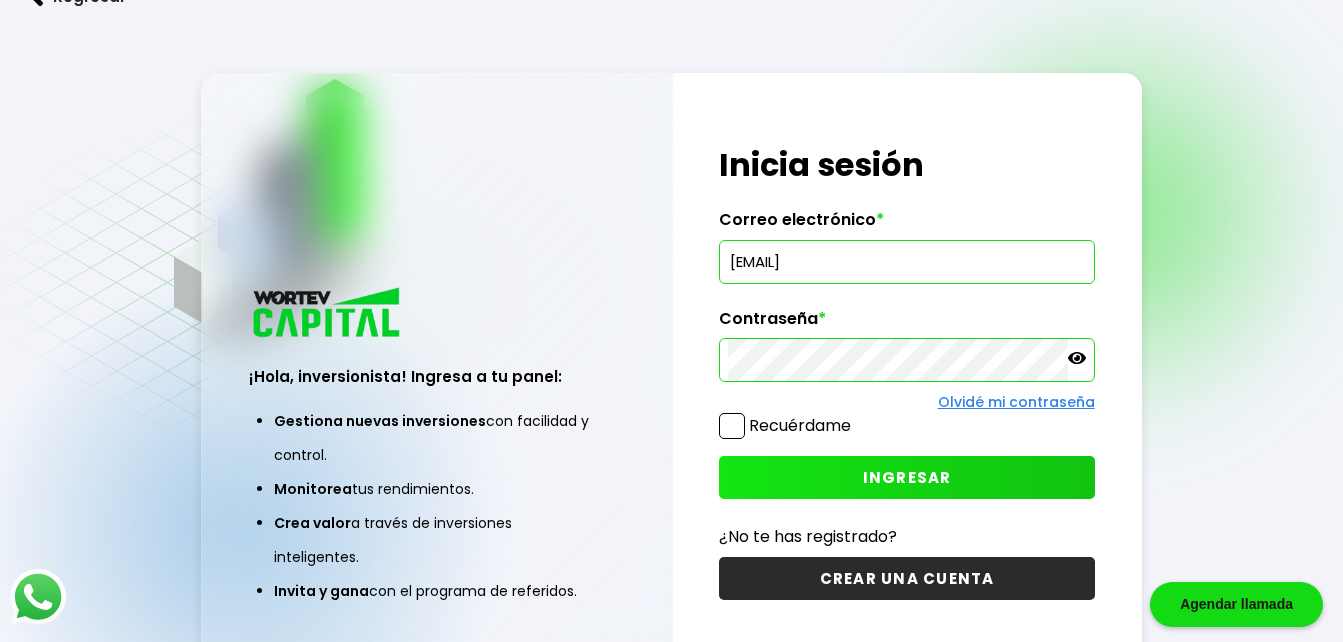 click at bounding box center (732, 426) 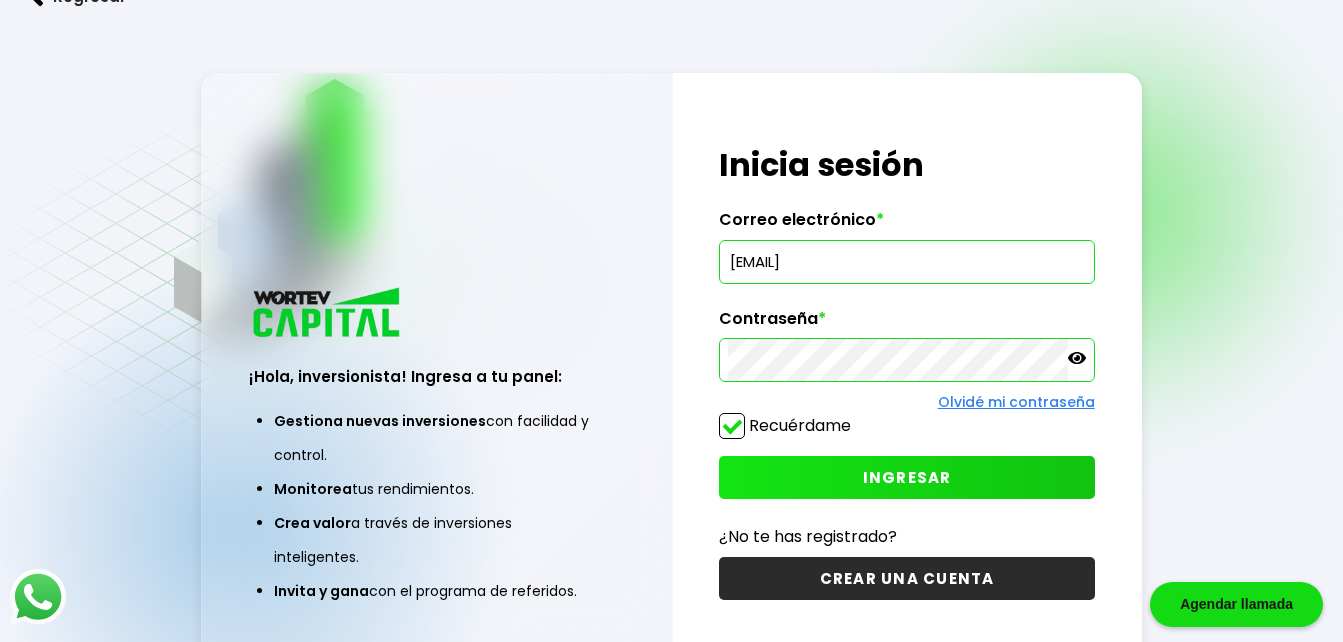 click at bounding box center (732, 426) 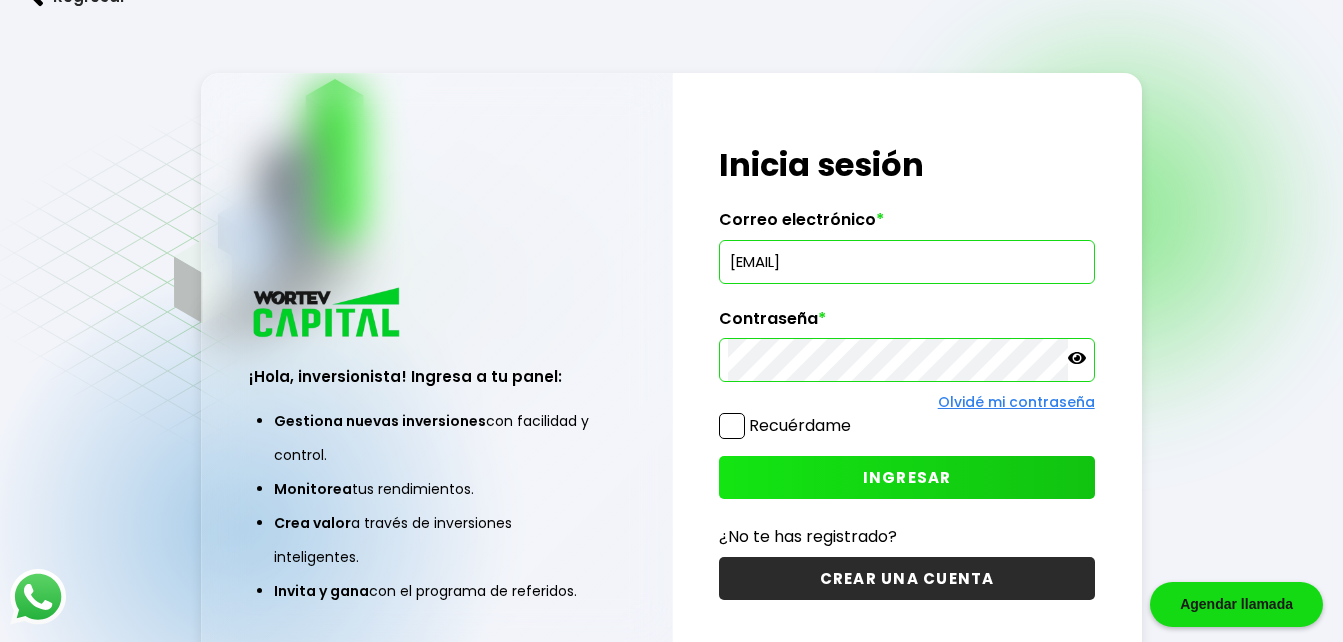 click on "INGRESAR" at bounding box center (907, 477) 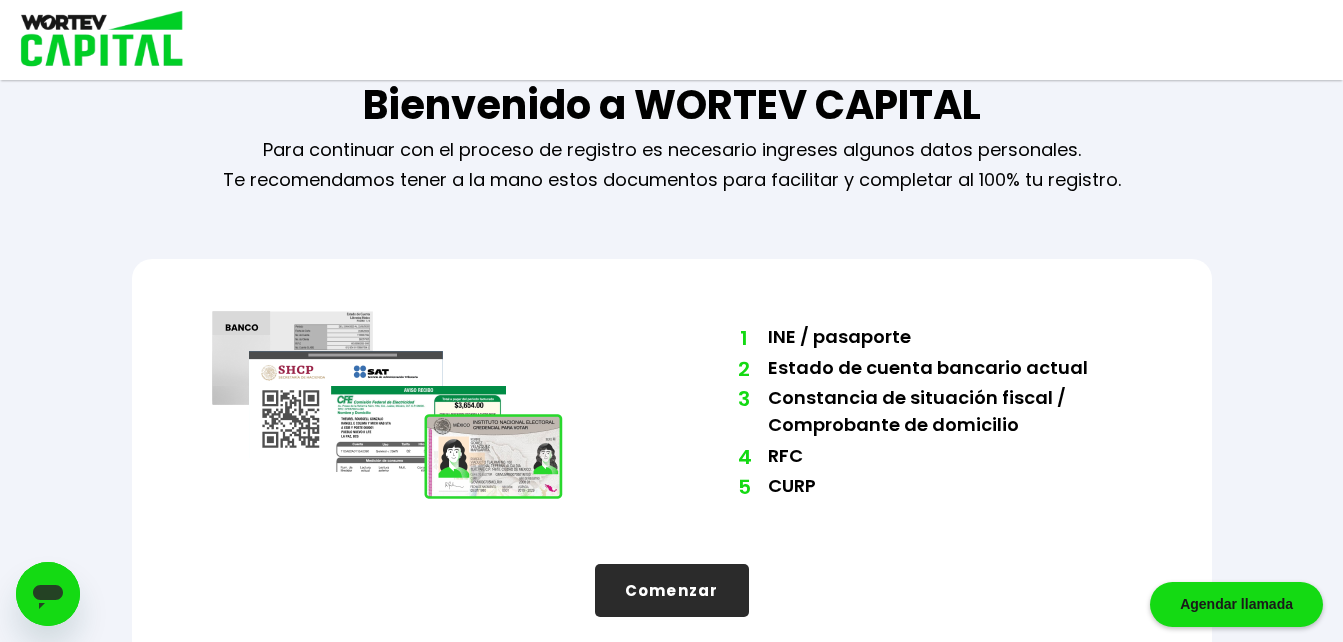 scroll, scrollTop: 68, scrollLeft: 0, axis: vertical 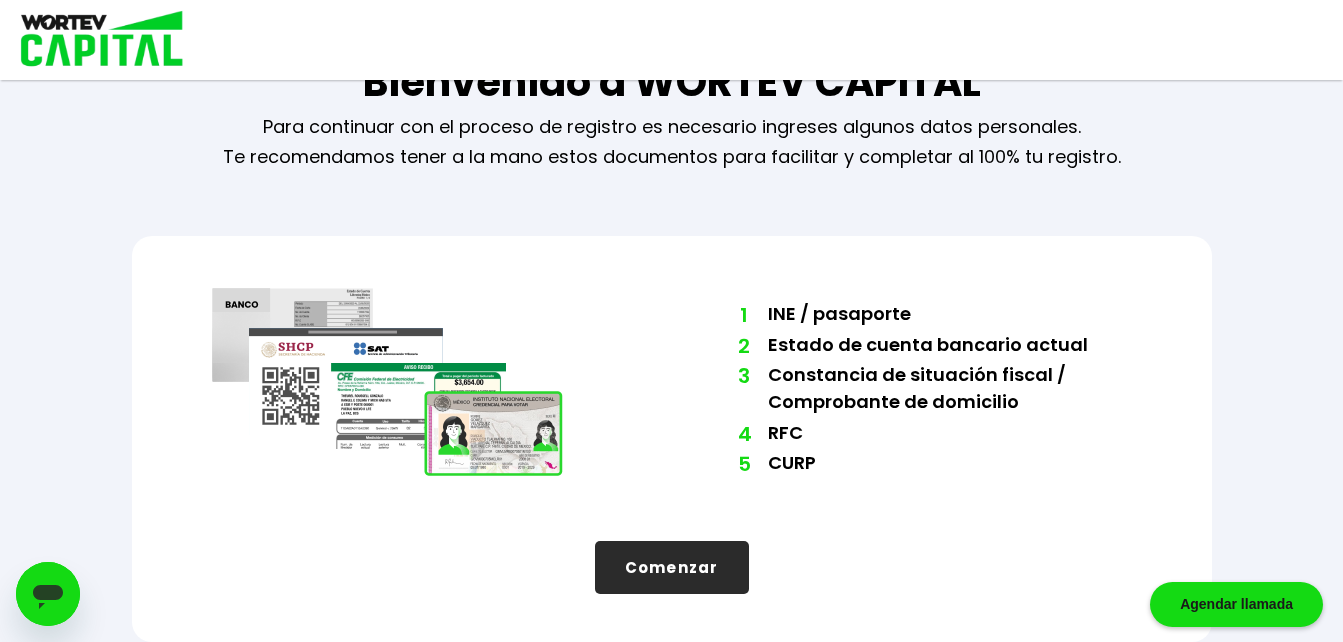 click on "Comenzar" at bounding box center (672, 567) 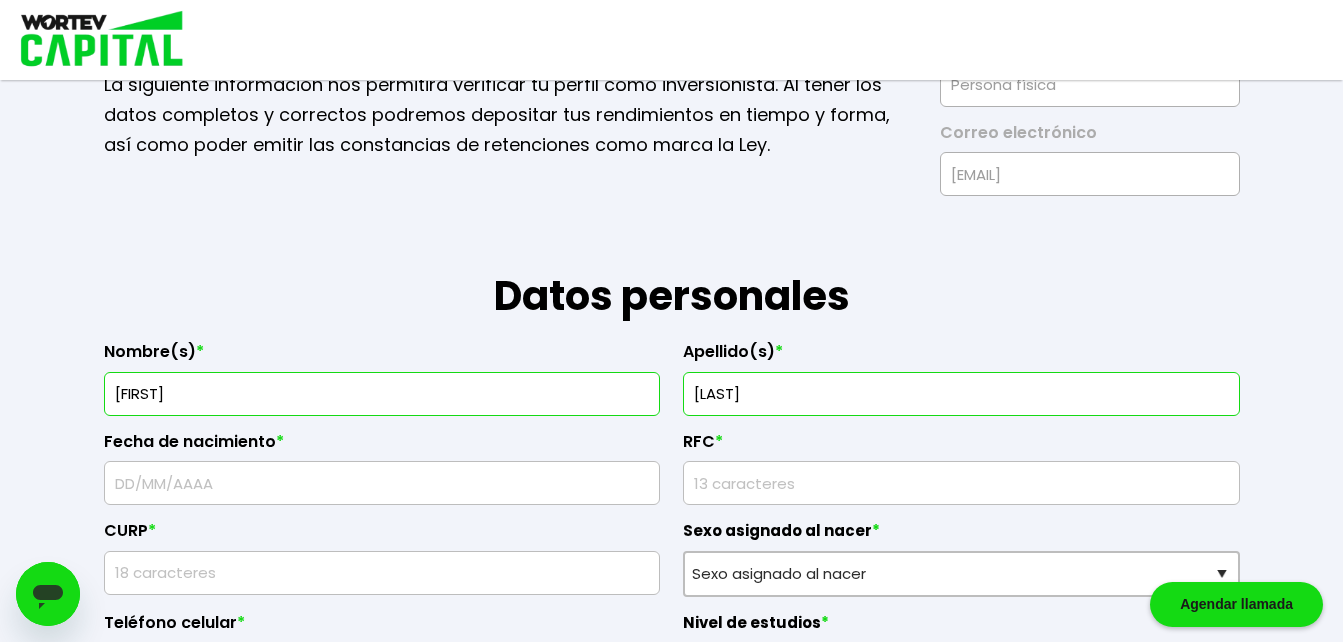 scroll, scrollTop: 168, scrollLeft: 0, axis: vertical 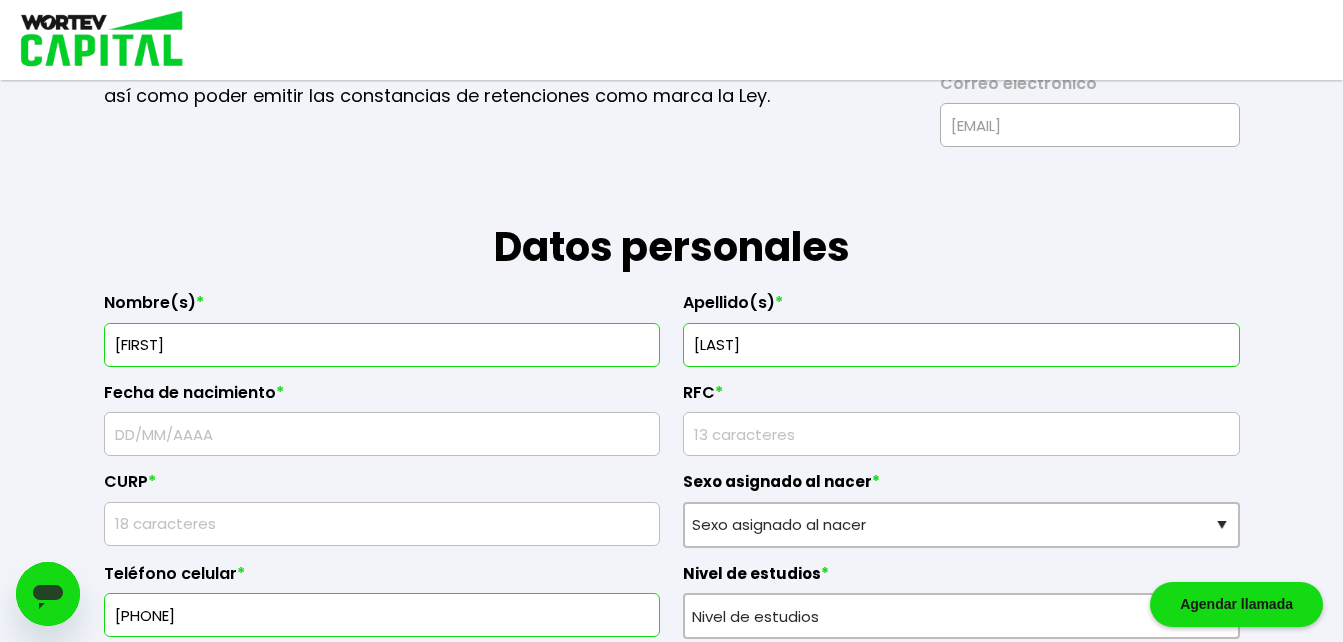 click at bounding box center [382, 434] 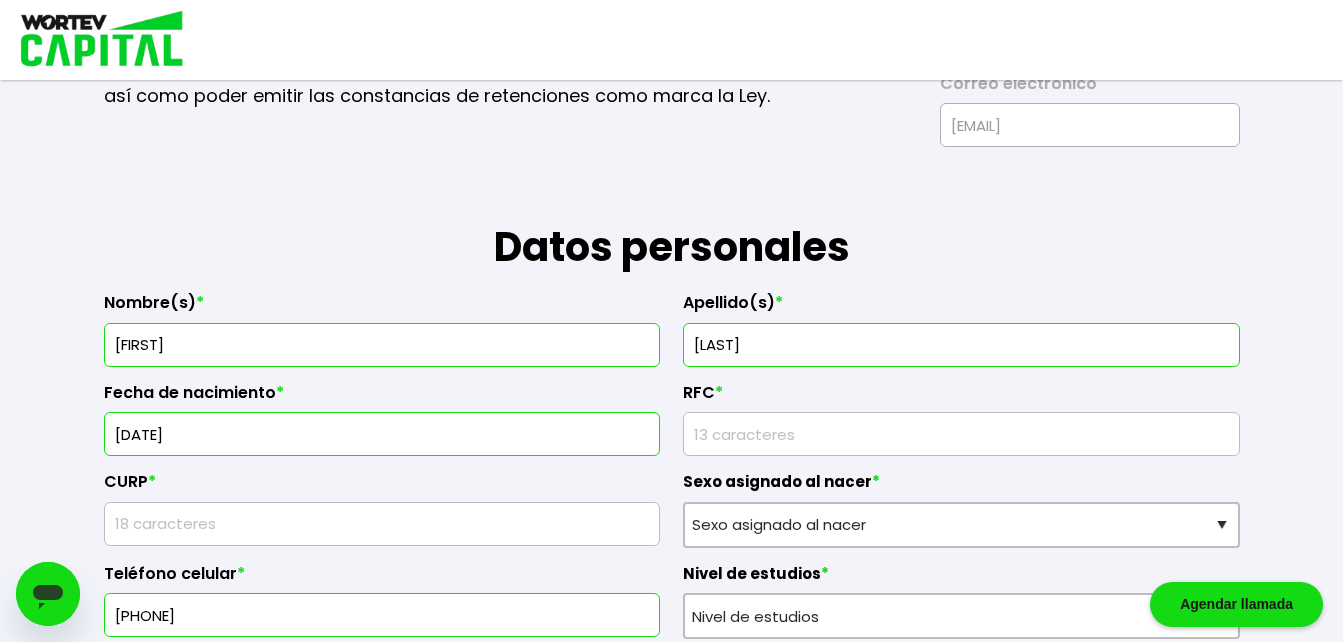 type on "[DATE]" 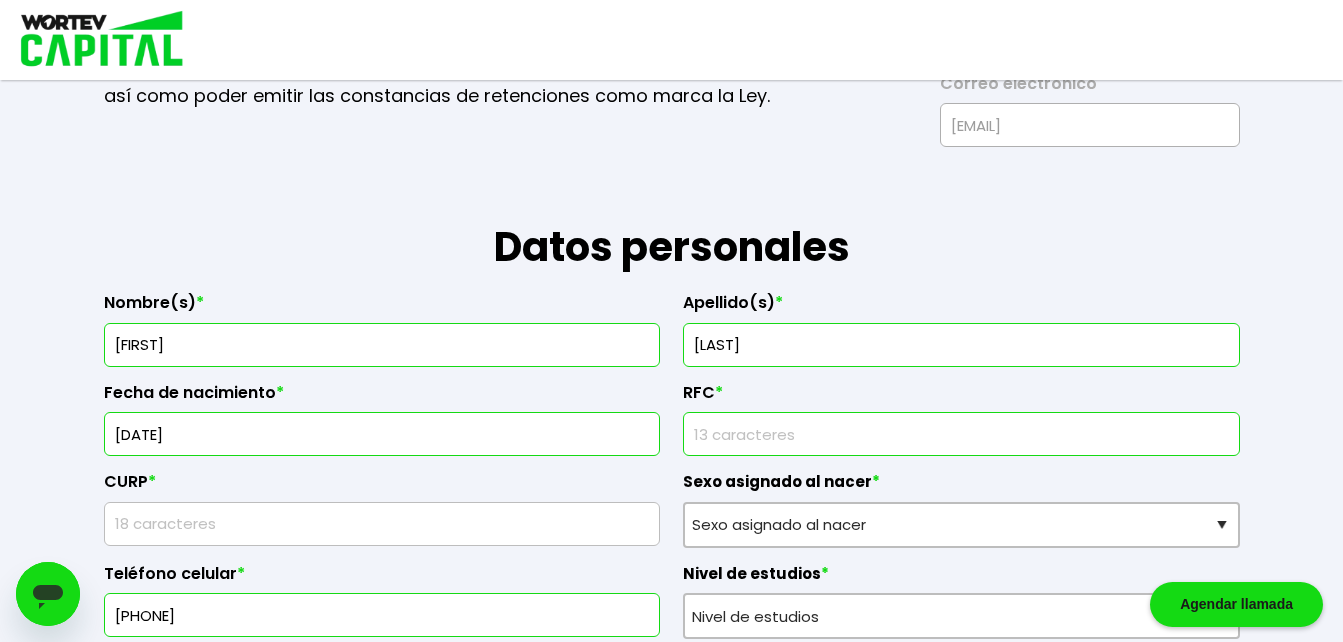 type on "[RFC]" 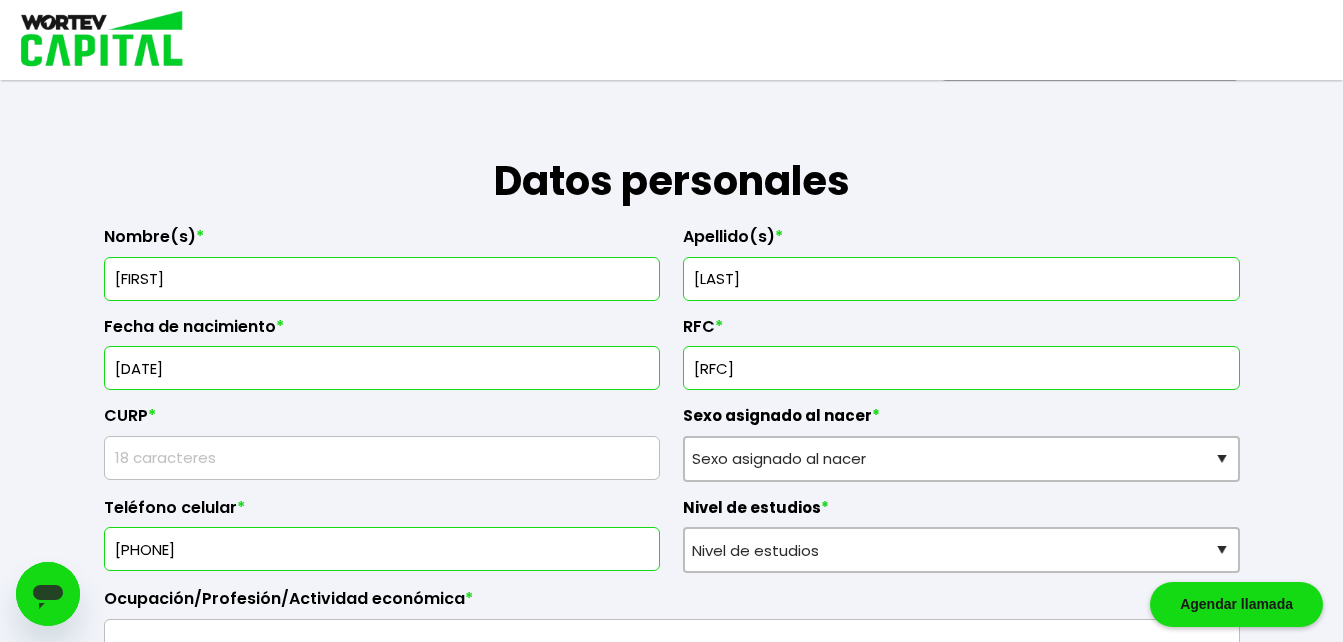 scroll, scrollTop: 268, scrollLeft: 0, axis: vertical 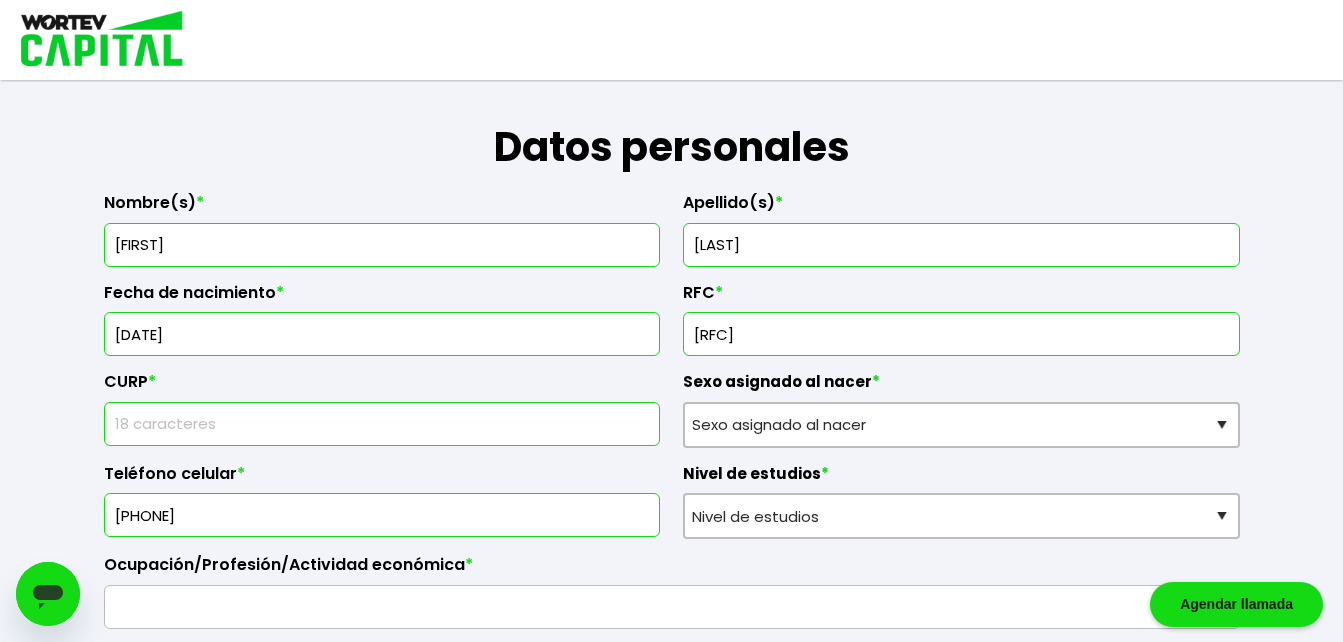 click at bounding box center [382, 424] 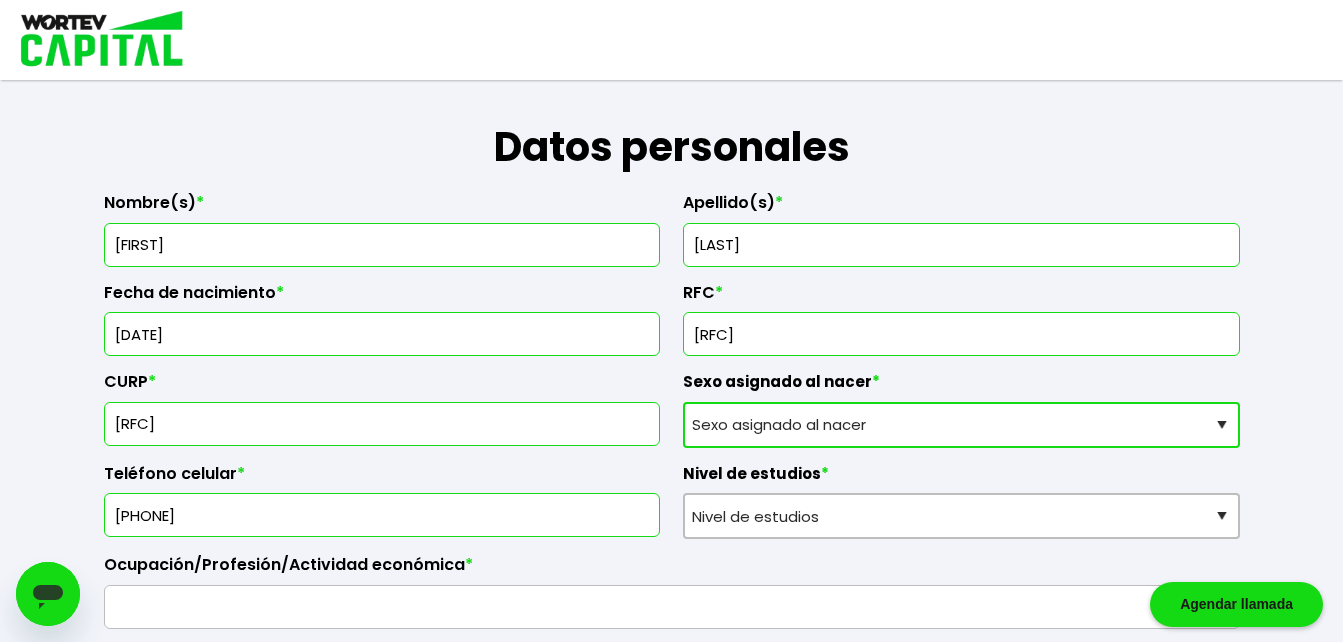 click on "Sexo asignado al nacer Hombre Mujer Prefiero no contestar" at bounding box center (961, 425) 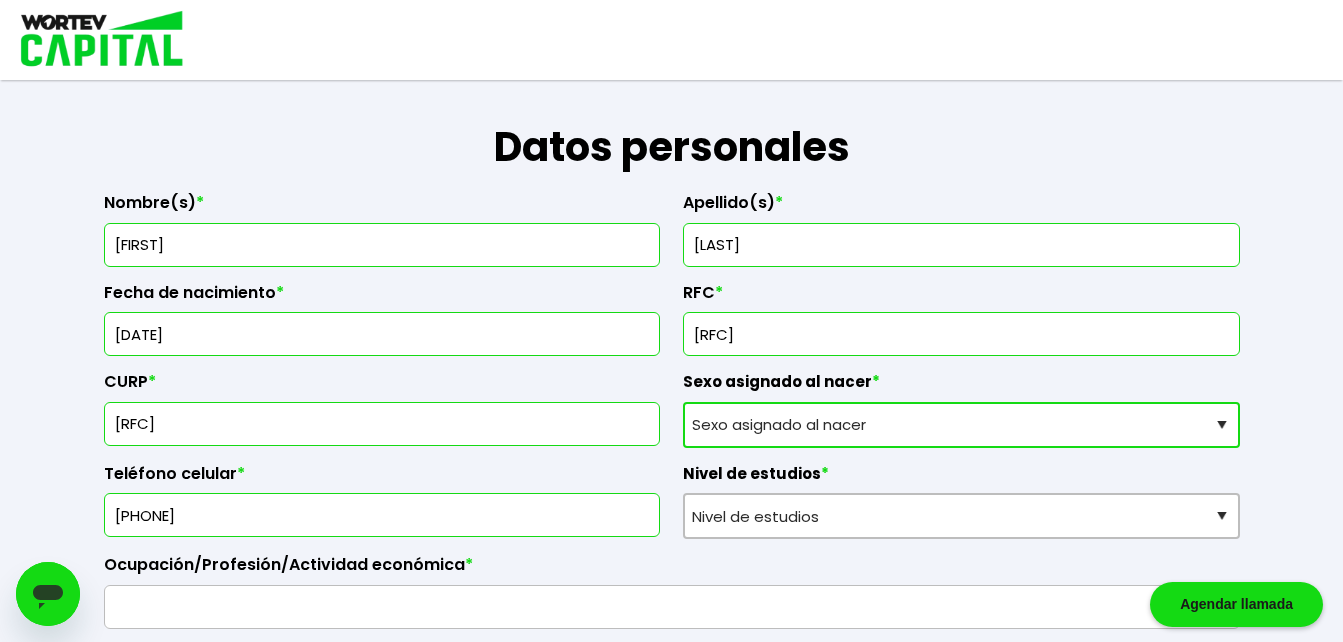 select on "Mujer" 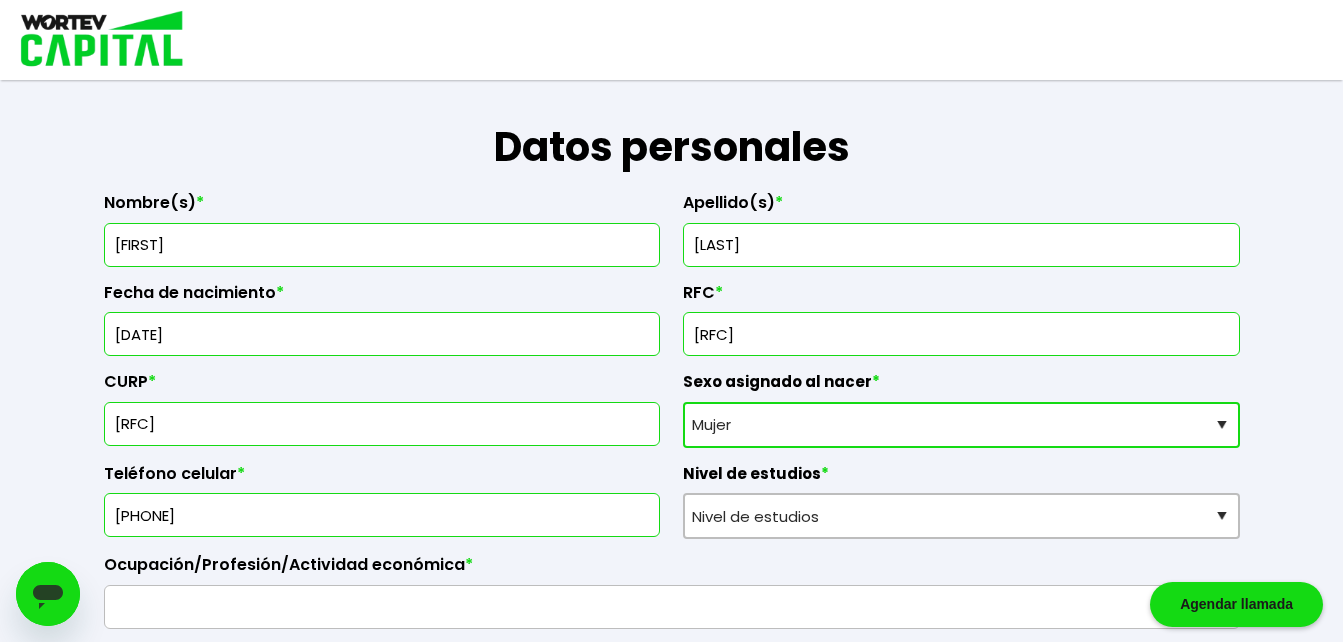 click on "Sexo asignado al nacer Hombre Mujer Prefiero no contestar" at bounding box center [961, 425] 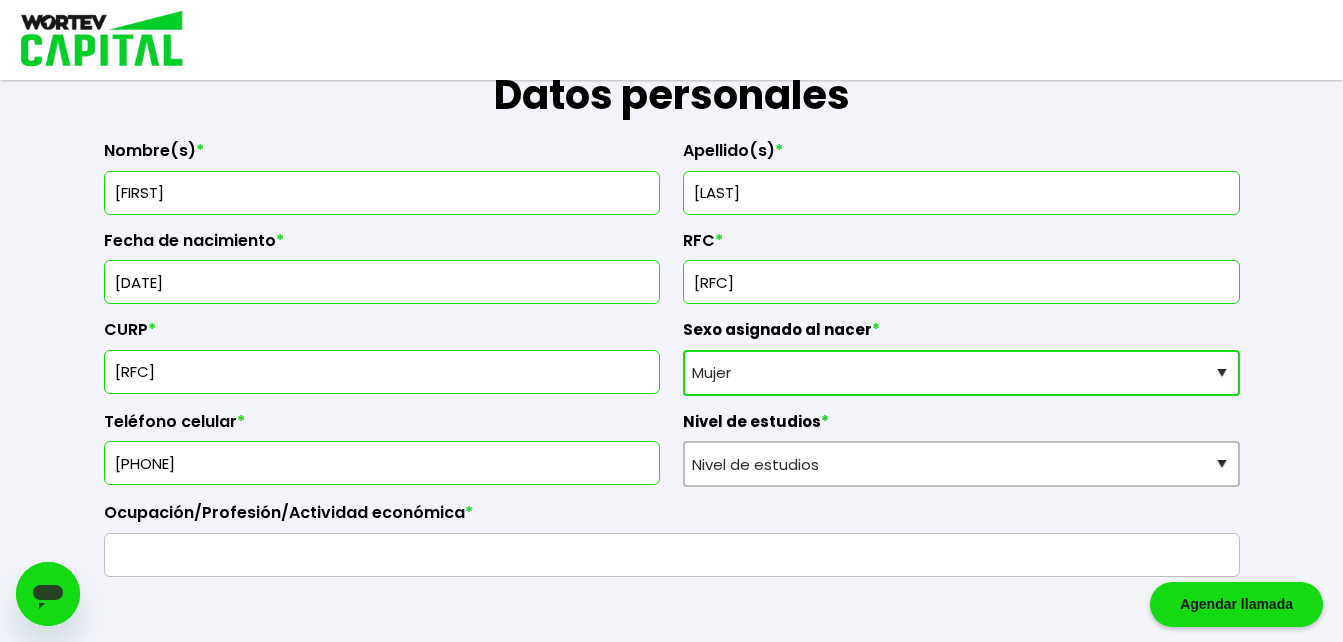 scroll, scrollTop: 368, scrollLeft: 0, axis: vertical 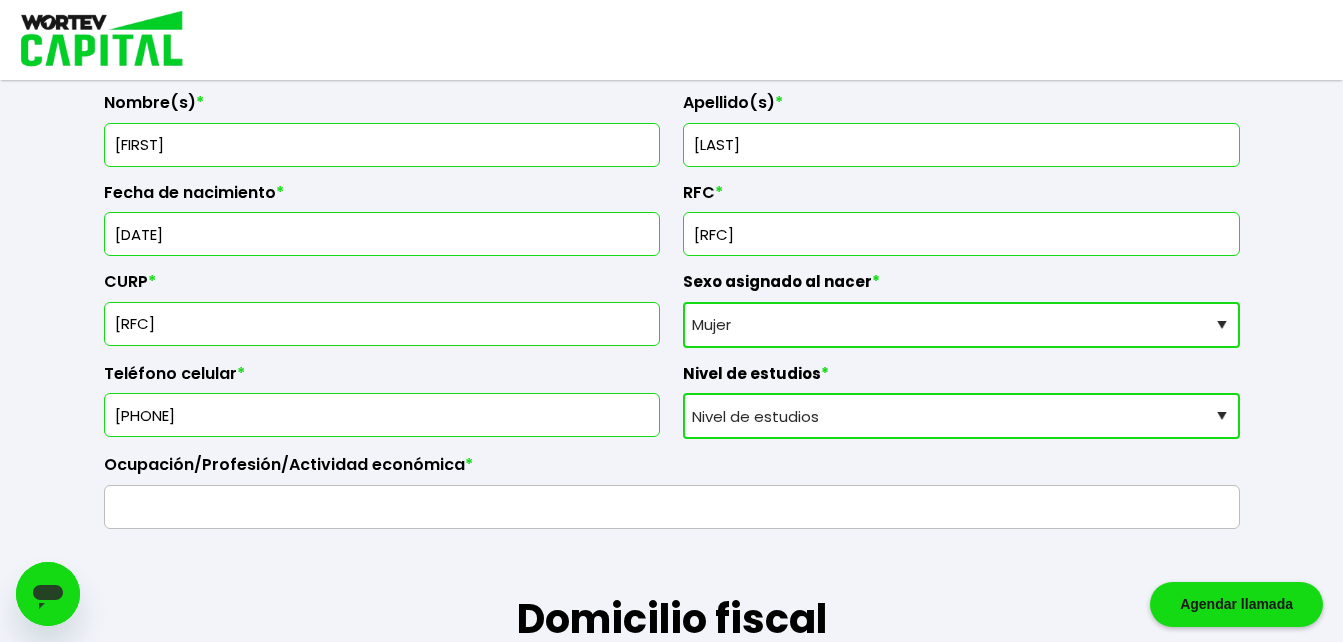click on "Nivel de estudios Primaria Secundaria Bachillerato Licenciatura Posgrado" at bounding box center (961, 416) 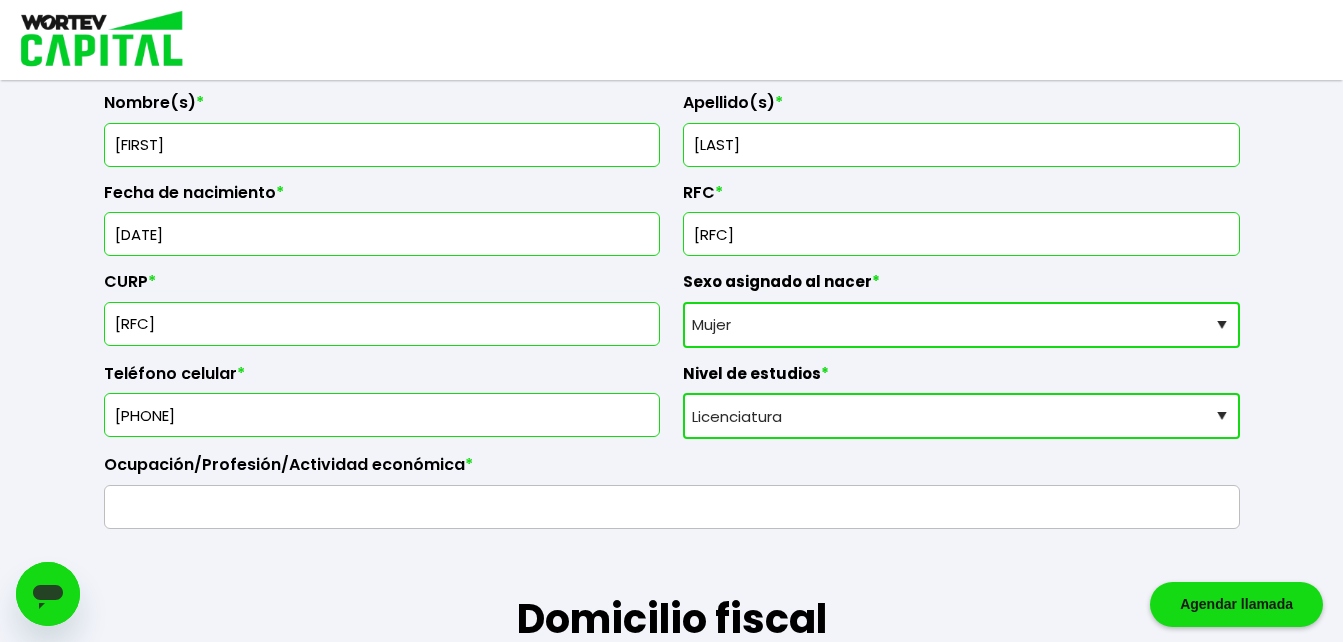 click on "Nivel de estudios Primaria Secundaria Bachillerato Licenciatura Posgrado" at bounding box center [961, 416] 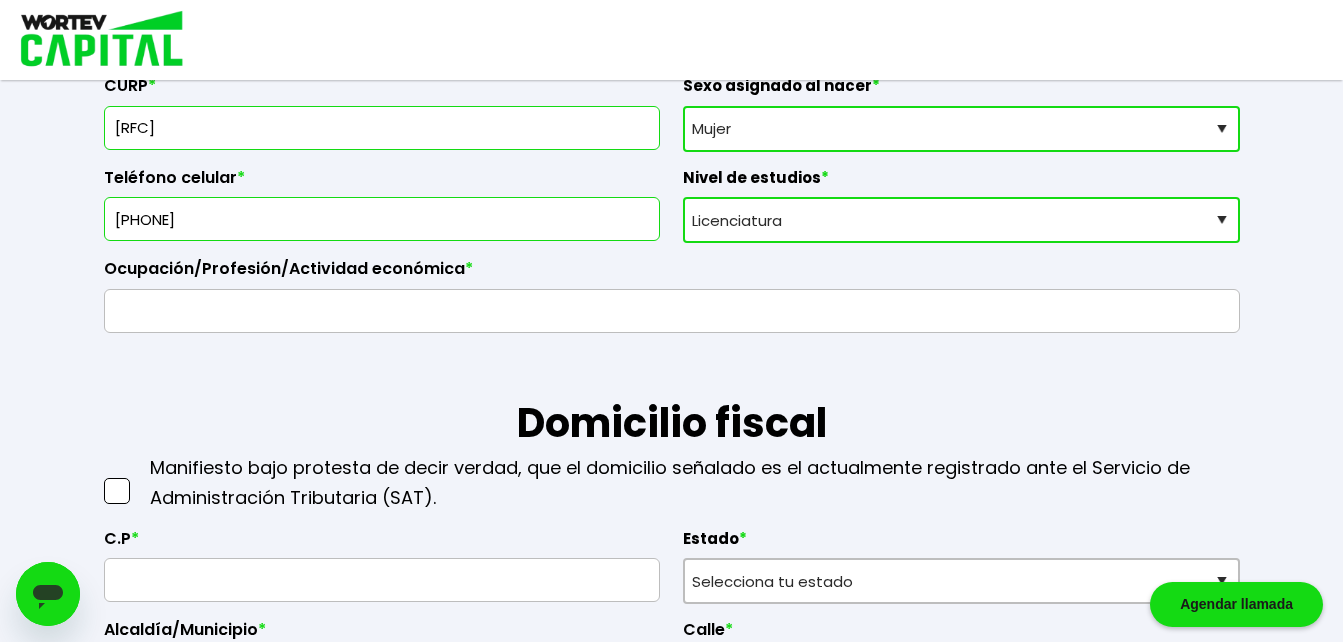 scroll, scrollTop: 568, scrollLeft: 0, axis: vertical 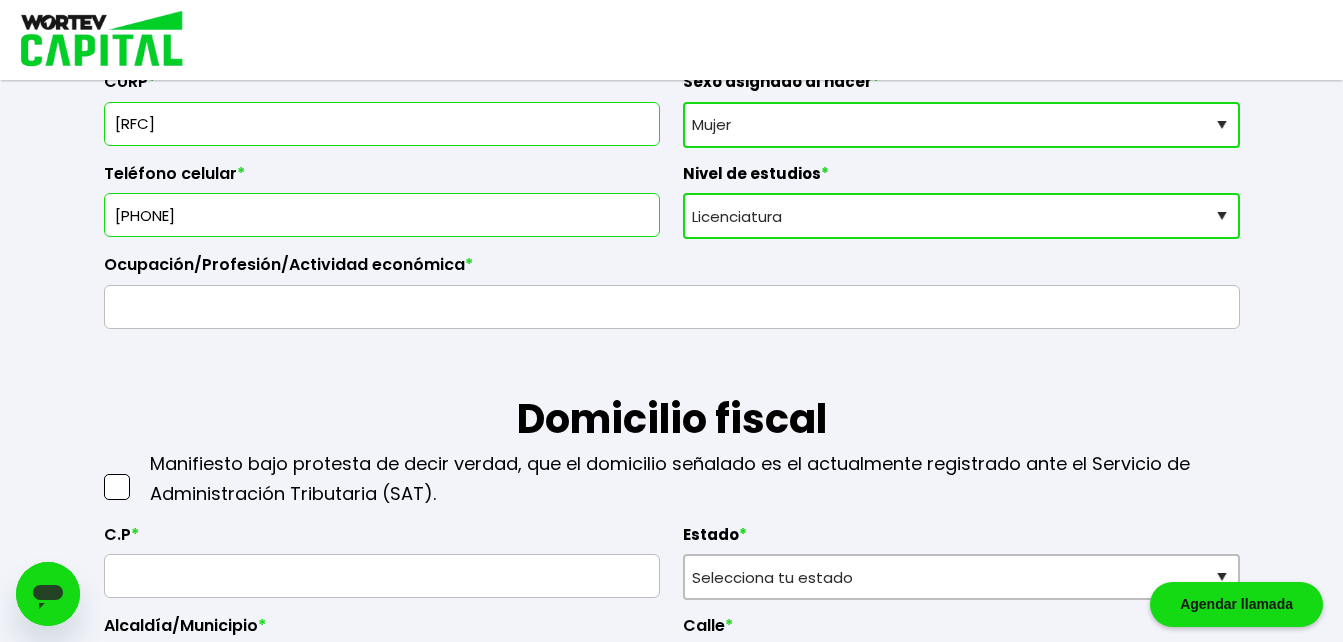 click at bounding box center (672, 307) 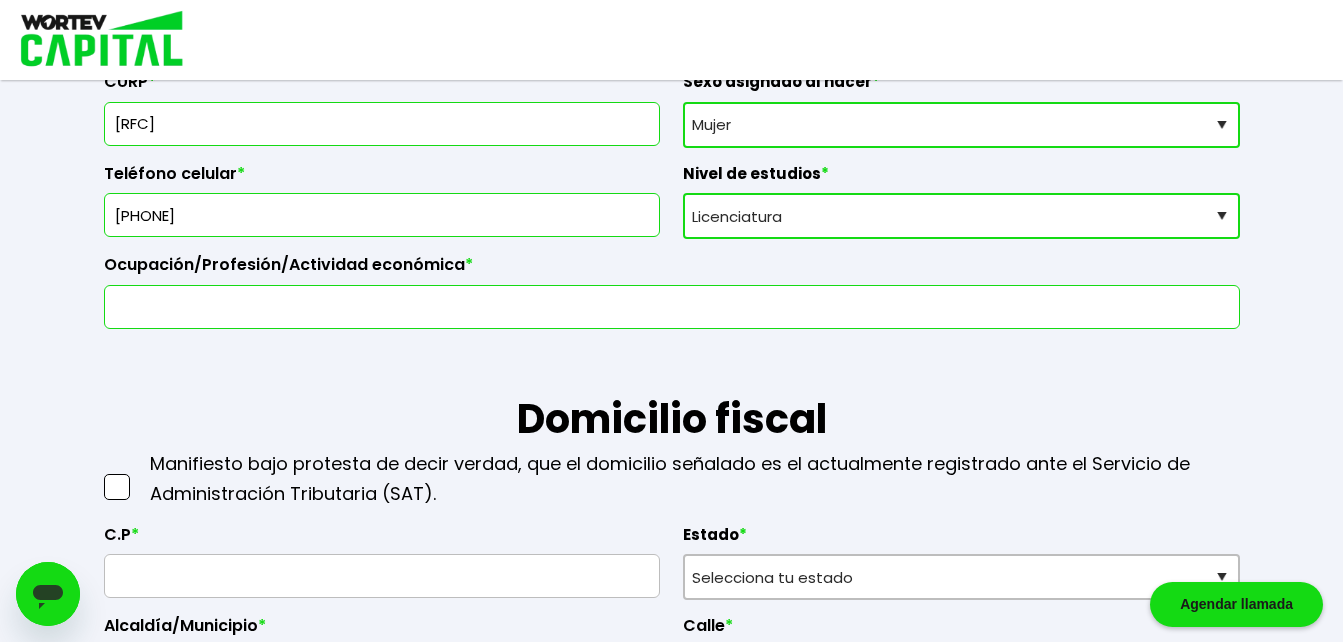 type on "a" 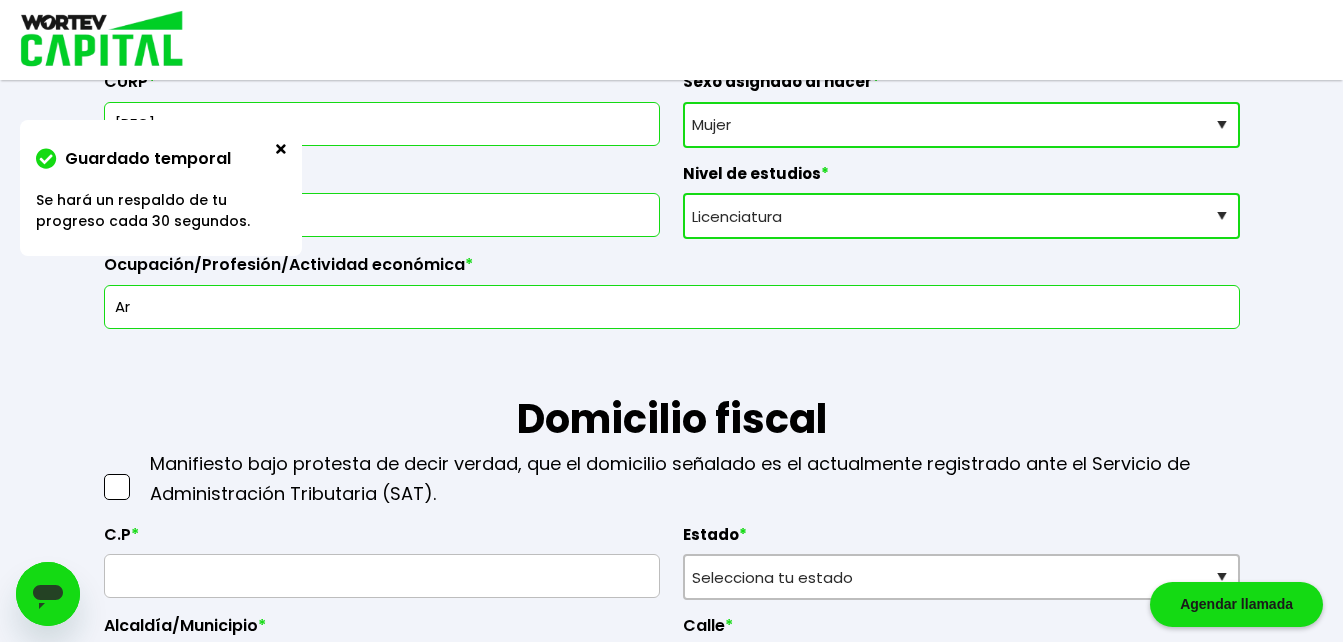 type on "A" 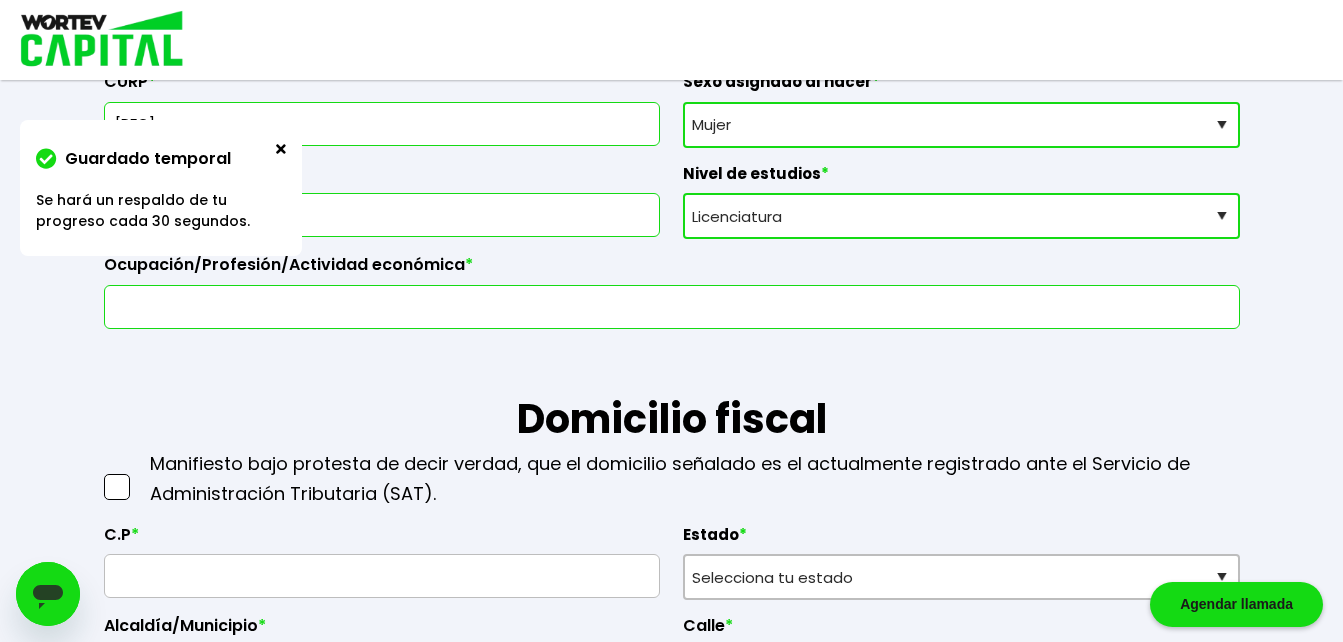 type on "a" 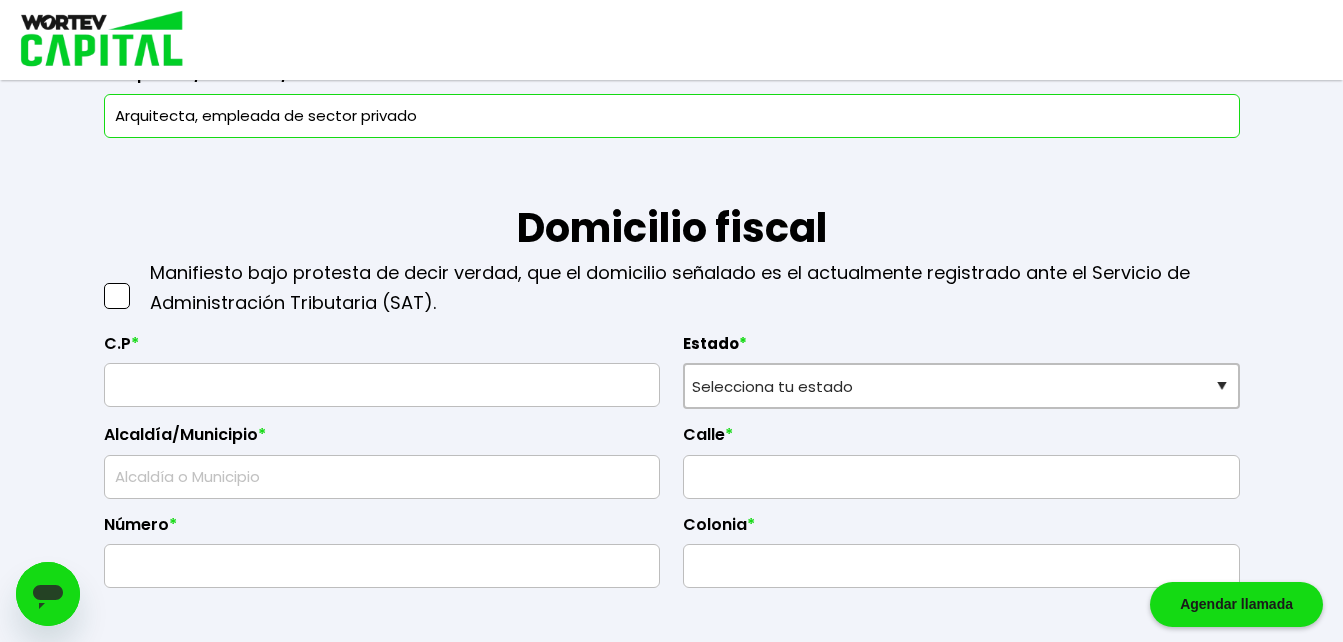 scroll, scrollTop: 768, scrollLeft: 0, axis: vertical 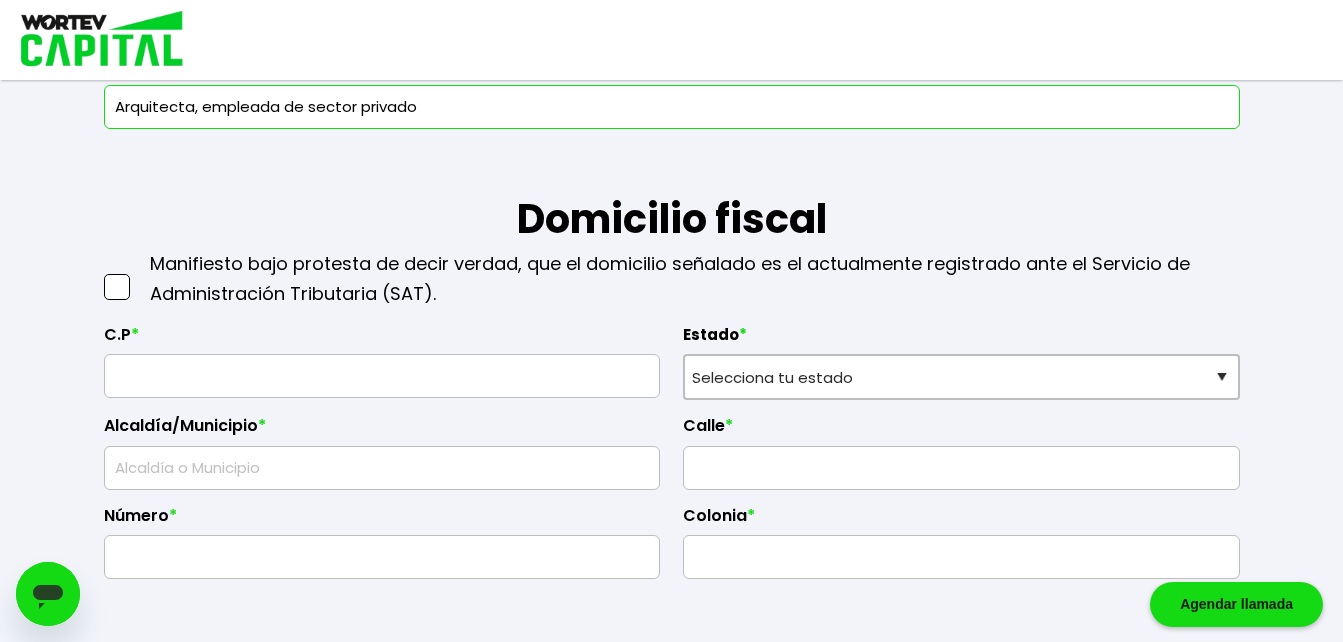 type on "Arquitecta, empleada de sector privado" 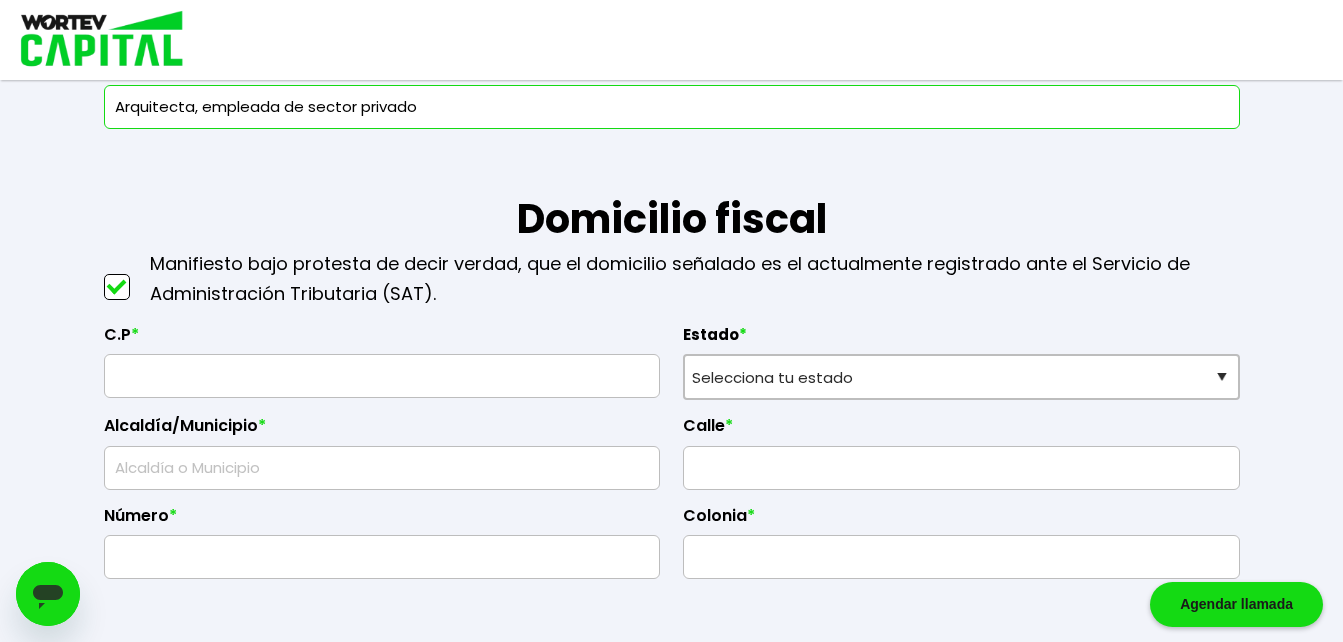 click at bounding box center (382, 376) 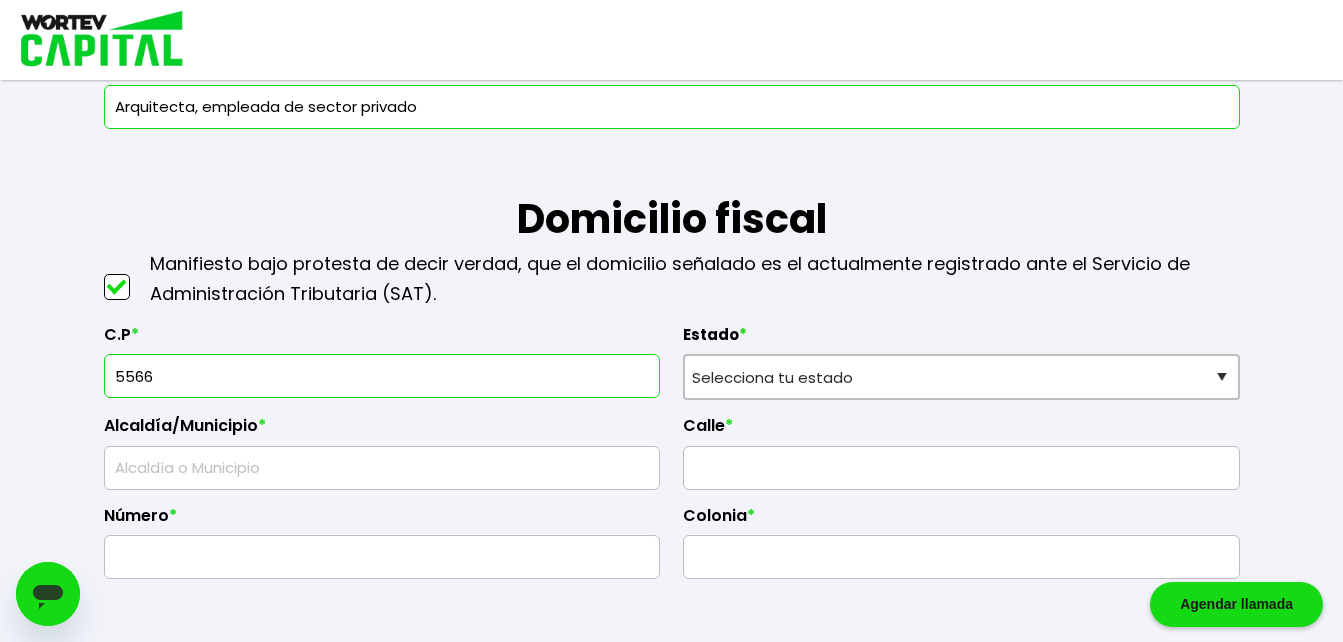 type on "55660" 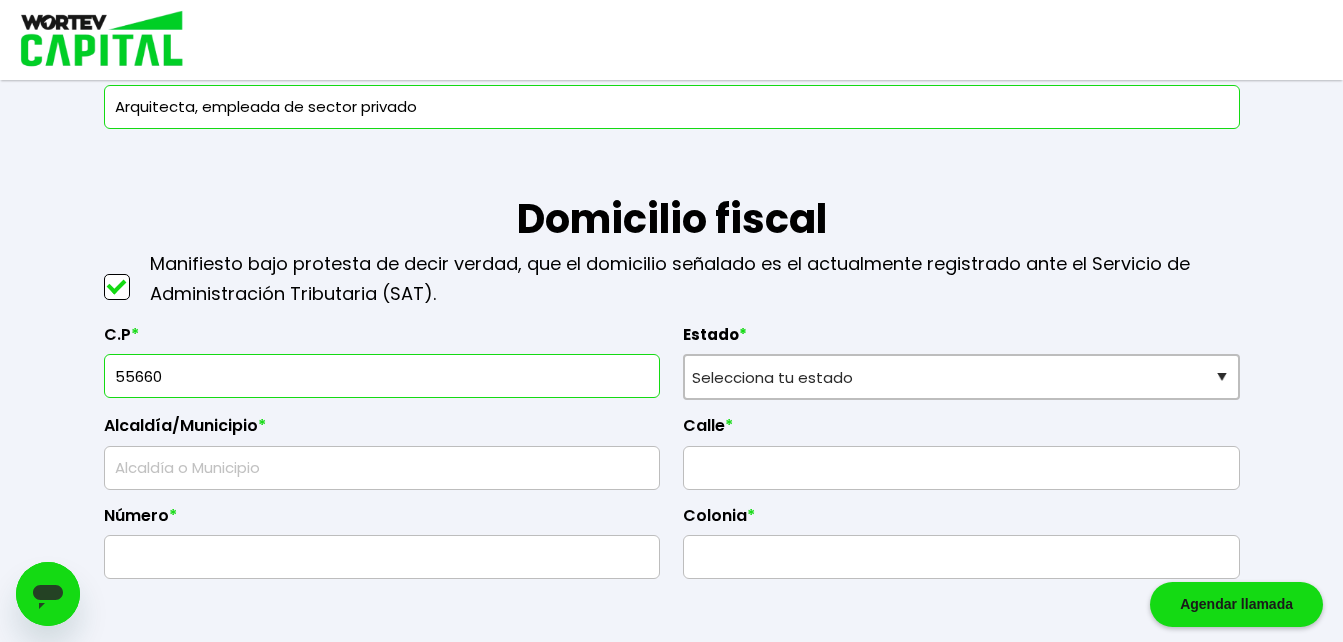 type on "[CITY]" 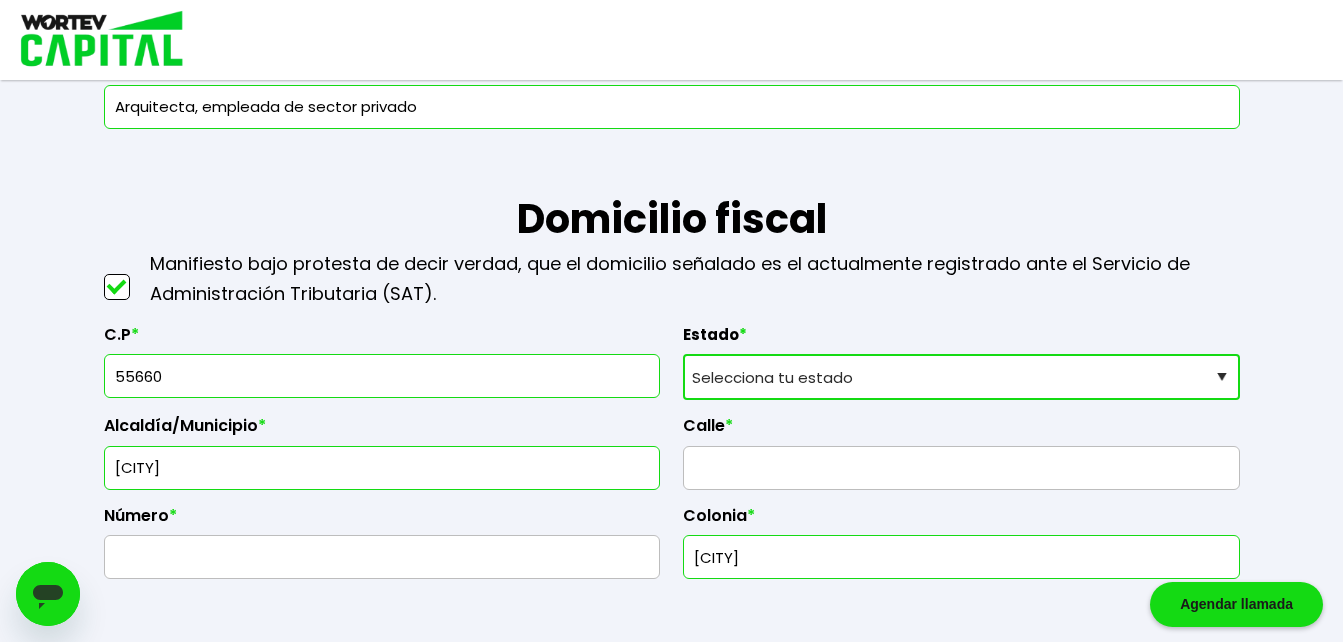 type on "55660" 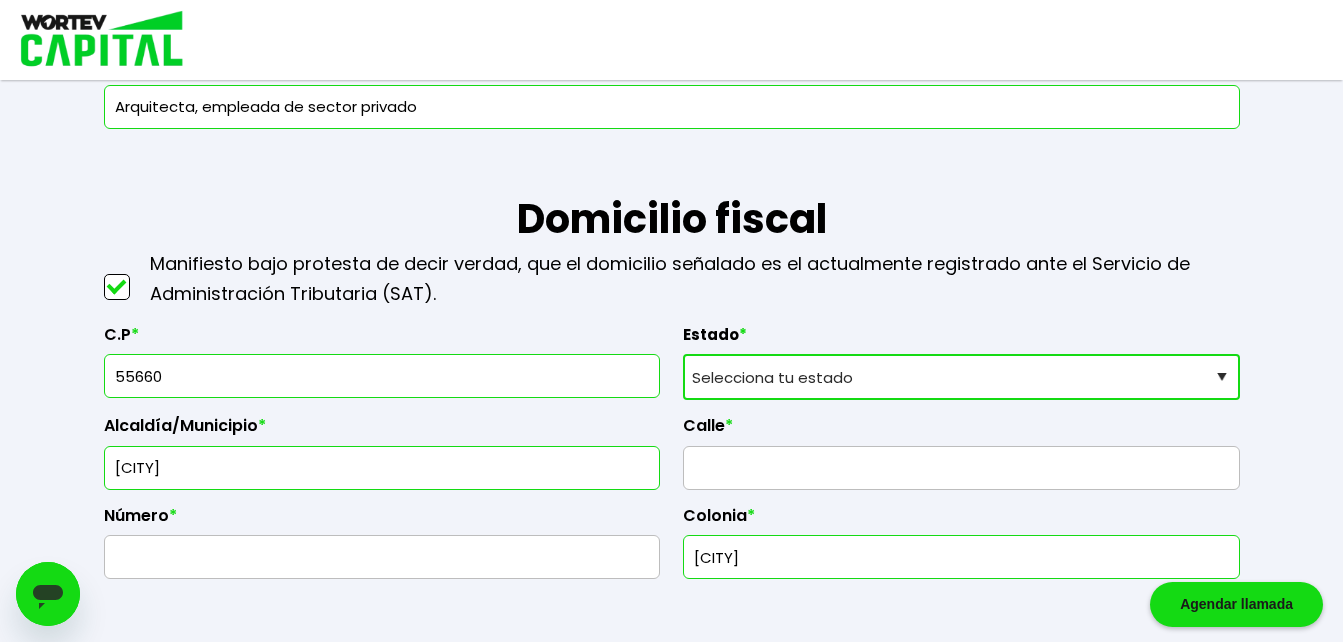 click on "Selecciona tu estado Aguascalientes Baja California Baja California Sur Campeche Chiapas Ciudad de México Chihuahua Coahuila Colima Durango Estado de México Guanajuato Guerrero Hidalgo Jalisco Michoacán Morelos Nayarit Nuevo León Oaxaca Puebla Querétaro Quintana Roo San Luis Potosí Sinaloa Sonora Tabasco Tamaulipas Tlaxcala Veracruz Yucatán Zacatecas" at bounding box center (961, 377) 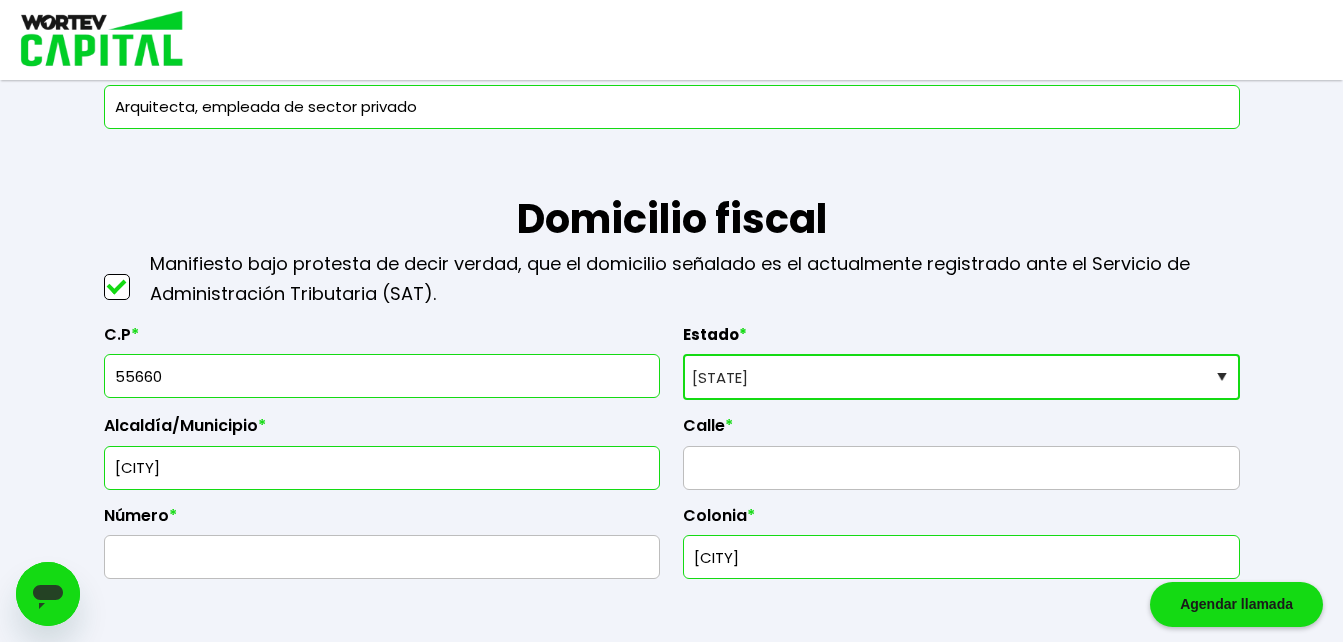 click on "Selecciona tu estado Aguascalientes Baja California Baja California Sur Campeche Chiapas Ciudad de México Chihuahua Coahuila Colima Durango Estado de México Guanajuato Guerrero Hidalgo Jalisco Michoacán Morelos Nayarit Nuevo León Oaxaca Puebla Querétaro Quintana Roo San Luis Potosí Sinaloa Sonora Tabasco Tamaulipas Tlaxcala Veracruz Yucatán Zacatecas" at bounding box center [961, 377] 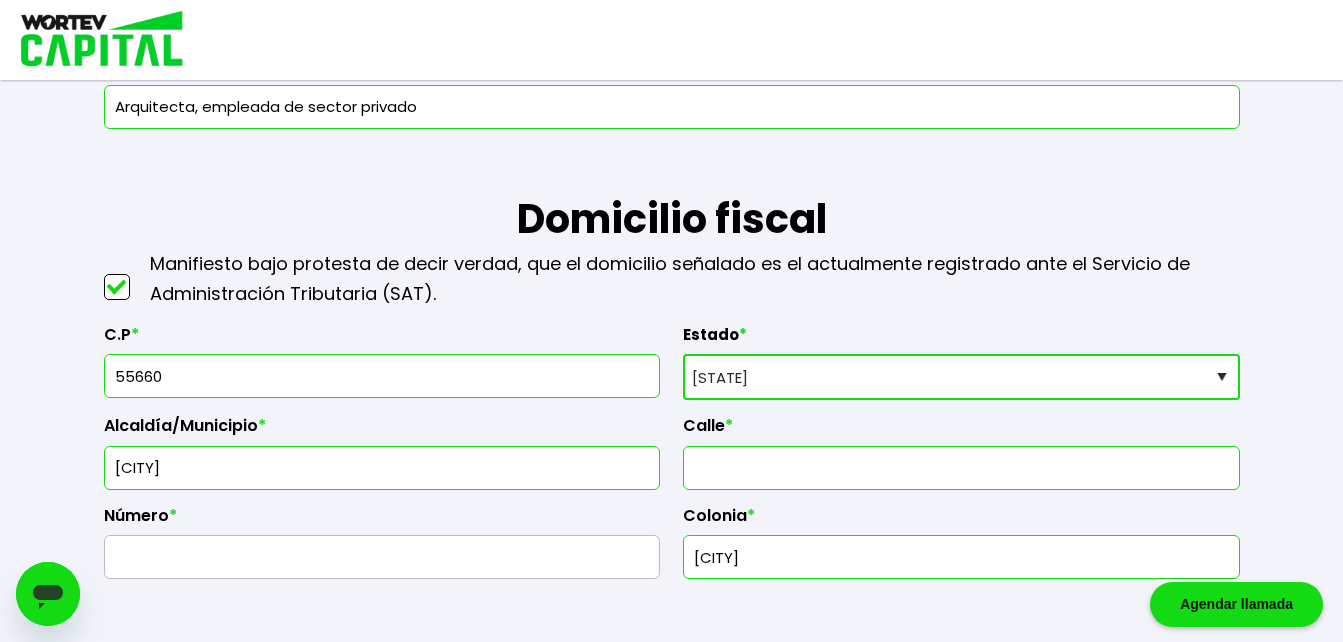 type on "VICTORIA" 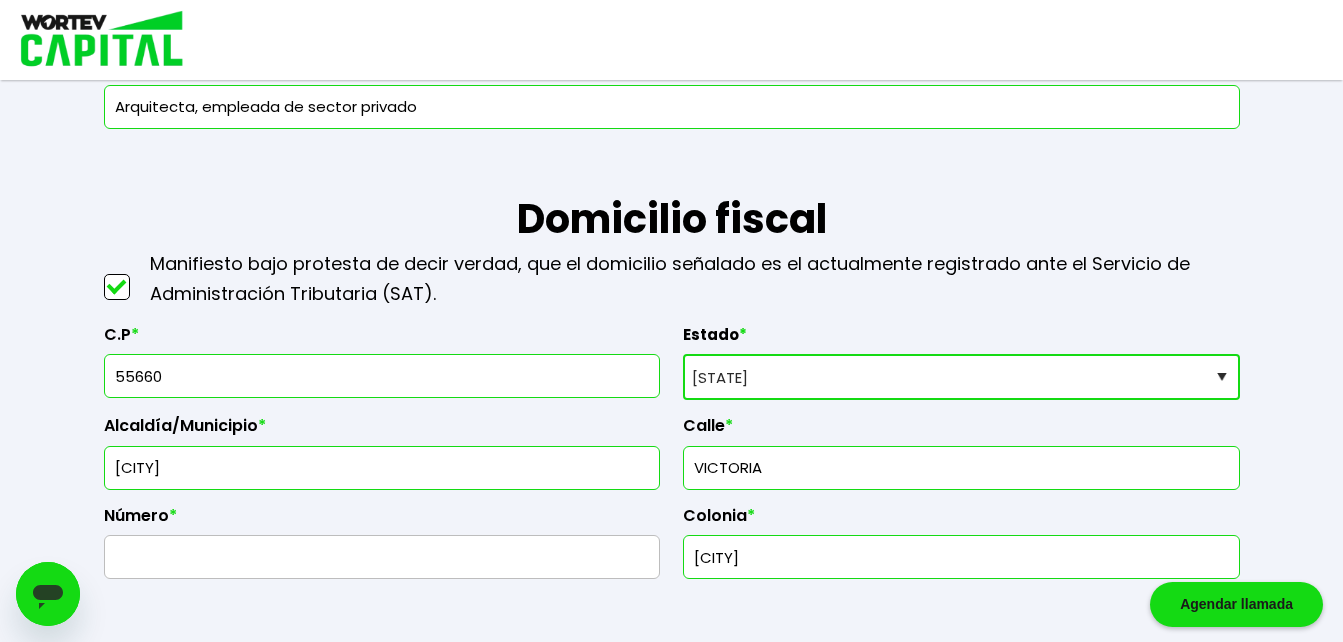 type on "46" 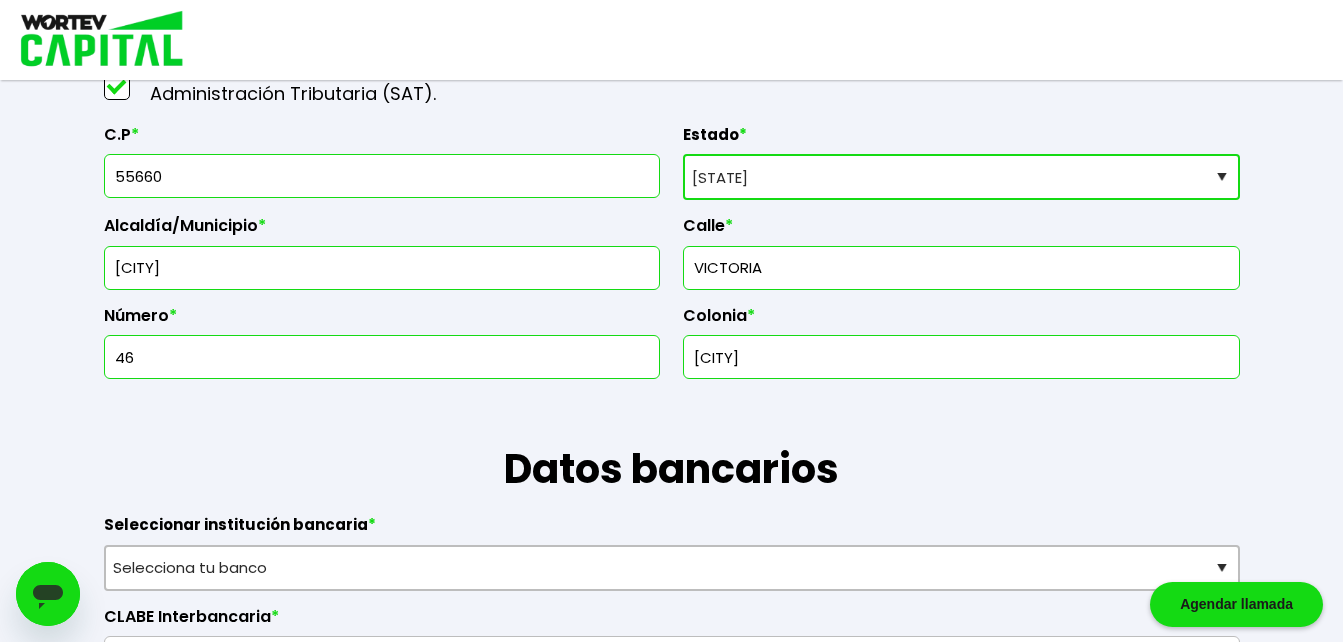 scroll, scrollTop: 1268, scrollLeft: 0, axis: vertical 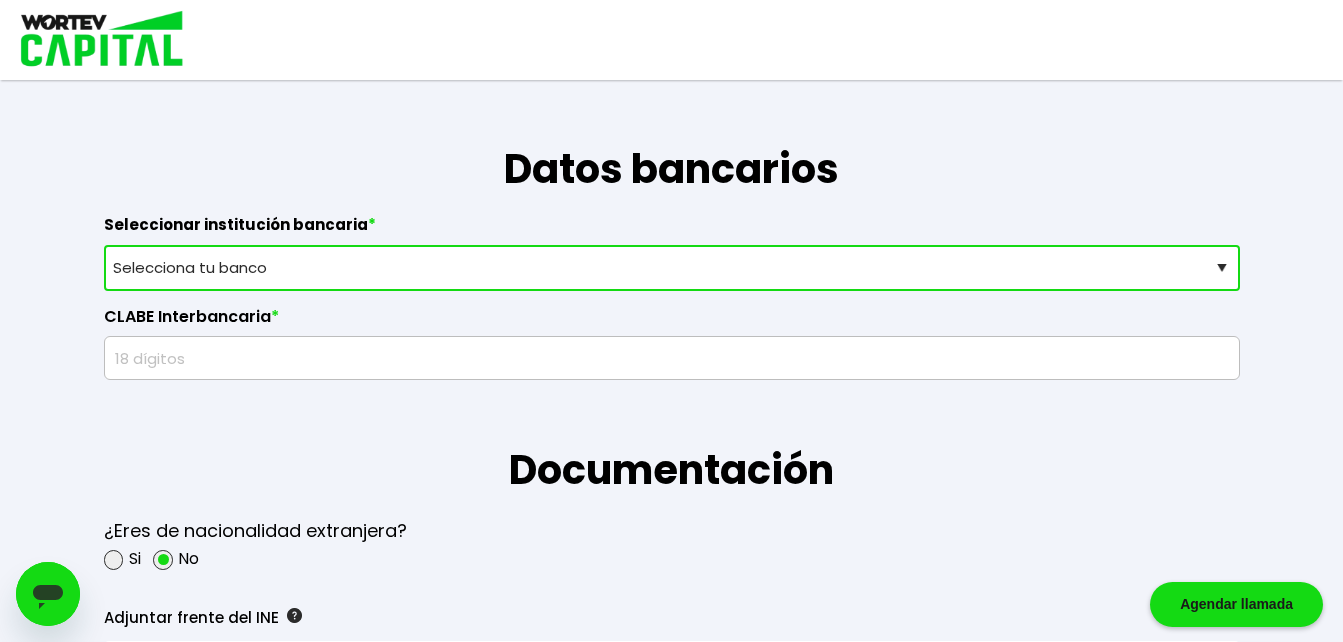 click on "Selecciona tu banco ABC Capital Actinver Afirme Albo ASP Banamex Banbajio Banco Autofin Banco Azteca Banco Bancrea Banco Base Banco Inmobiliario Mexicano Banco Sabadell Banco ve por más Bancoppel Banjercito Bankaool Banorte Banregio Banregio (Hey Banco) Bansefi Bansi BBVA Bancomer Bineo Caja Morelia Valladolid Caja Popular Mexicana Caja Yanga CIBanco Compartamos Banco CONSUBANCO Cuenca Finsus Fondeadora Grupo Financiero MULTIVA HSBC Inbursa INTERCAM Banco INVEX IXE Klar Alternativos ku-bo Financiero, S.A. de C.V. Mercado Pago Mifel Nu Bank Santander Scotiabank Stori STP Uala Otro" at bounding box center [672, 268] 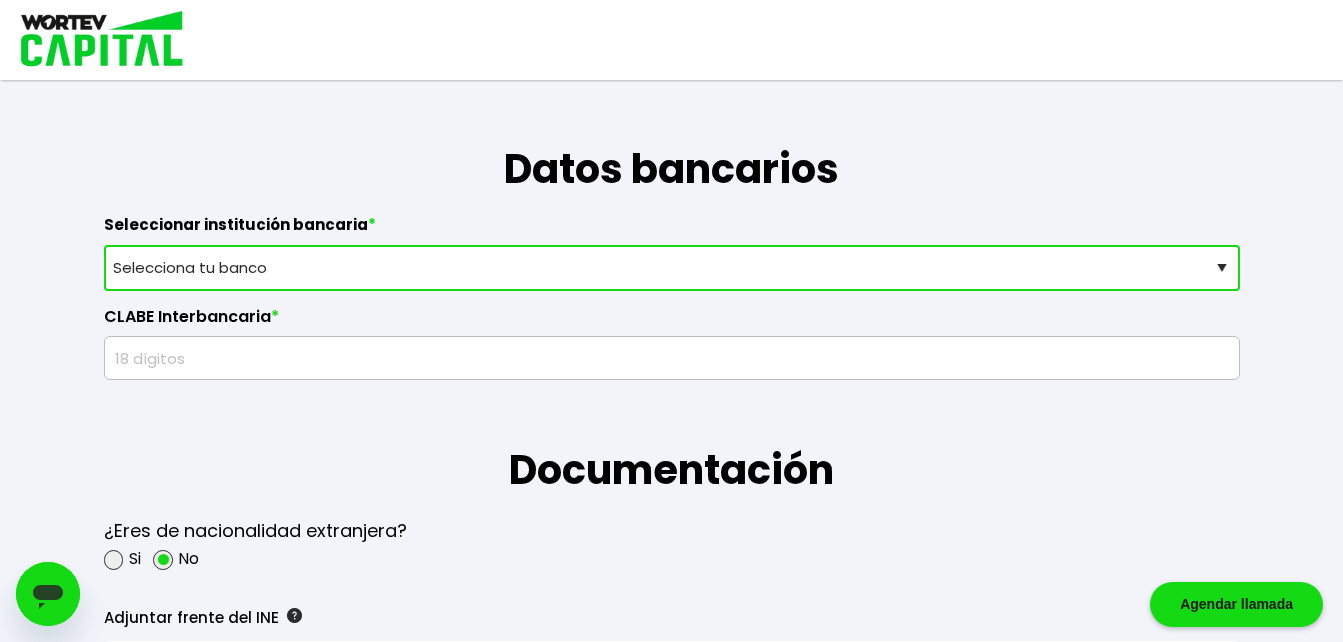 select on "BBVA Bancomer" 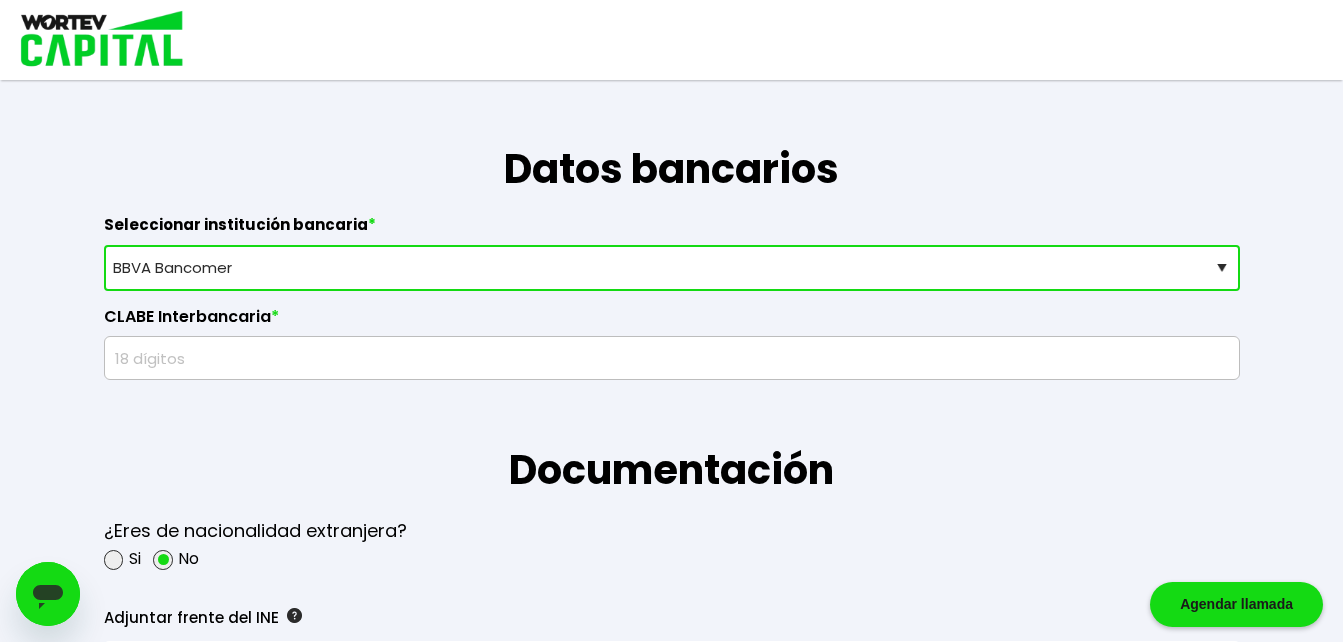 click on "Selecciona tu banco ABC Capital Actinver Afirme Albo ASP Banamex Banbajio Banco Autofin Banco Azteca Banco Bancrea Banco Base Banco Inmobiliario Mexicano Banco Sabadell Banco ve por más Bancoppel Banjercito Bankaool Banorte Banregio Banregio (Hey Banco) Bansefi Bansi BBVA Bancomer Bineo Caja Morelia Valladolid Caja Popular Mexicana Caja Yanga CIBanco Compartamos Banco CONSUBANCO Cuenca Finsus Fondeadora Grupo Financiero MULTIVA HSBC Inbursa INTERCAM Banco INVEX IXE Klar Alternativos ku-bo Financiero, S.A. de C.V. Mercado Pago Mifel Nu Bank Santander Scotiabank Stori STP Uala Otro" at bounding box center (672, 268) 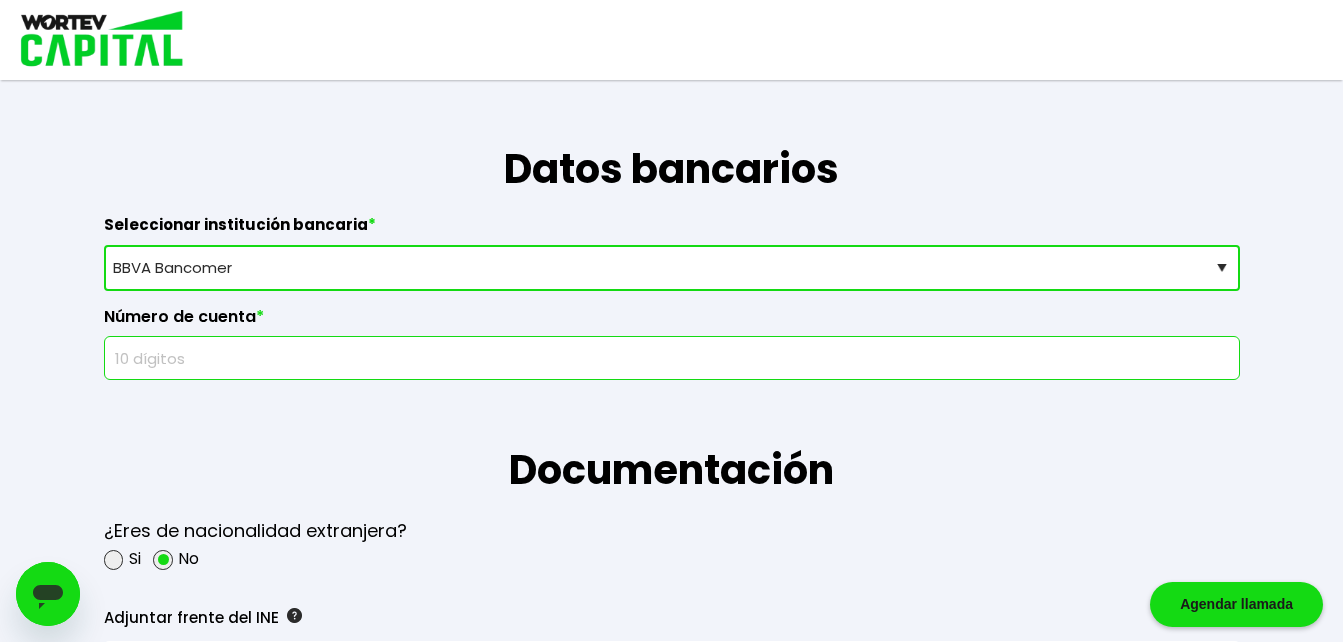click at bounding box center (672, 358) 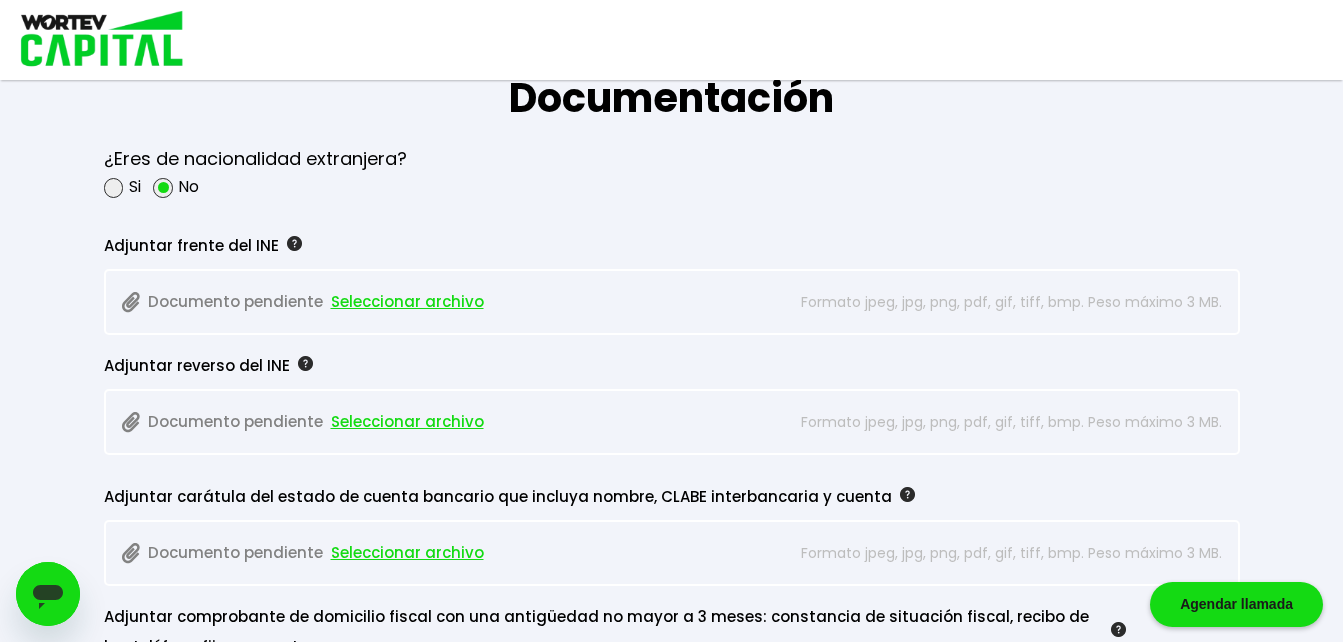 scroll, scrollTop: 1668, scrollLeft: 0, axis: vertical 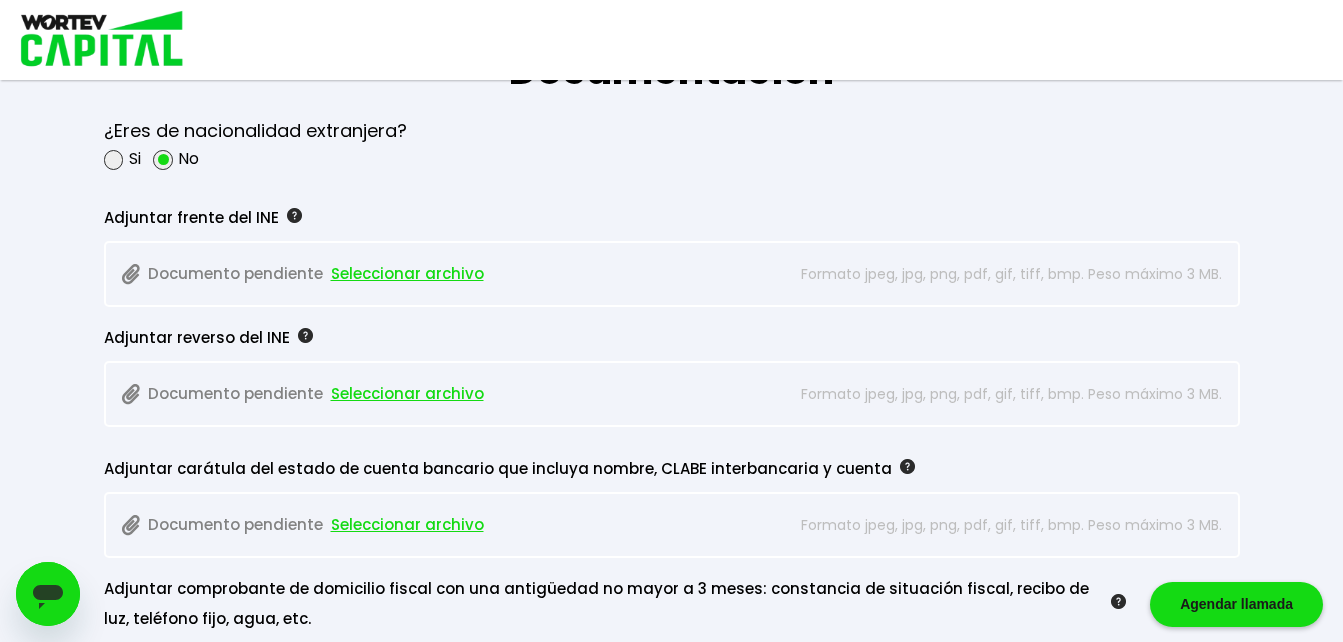 type on "[PHONE]" 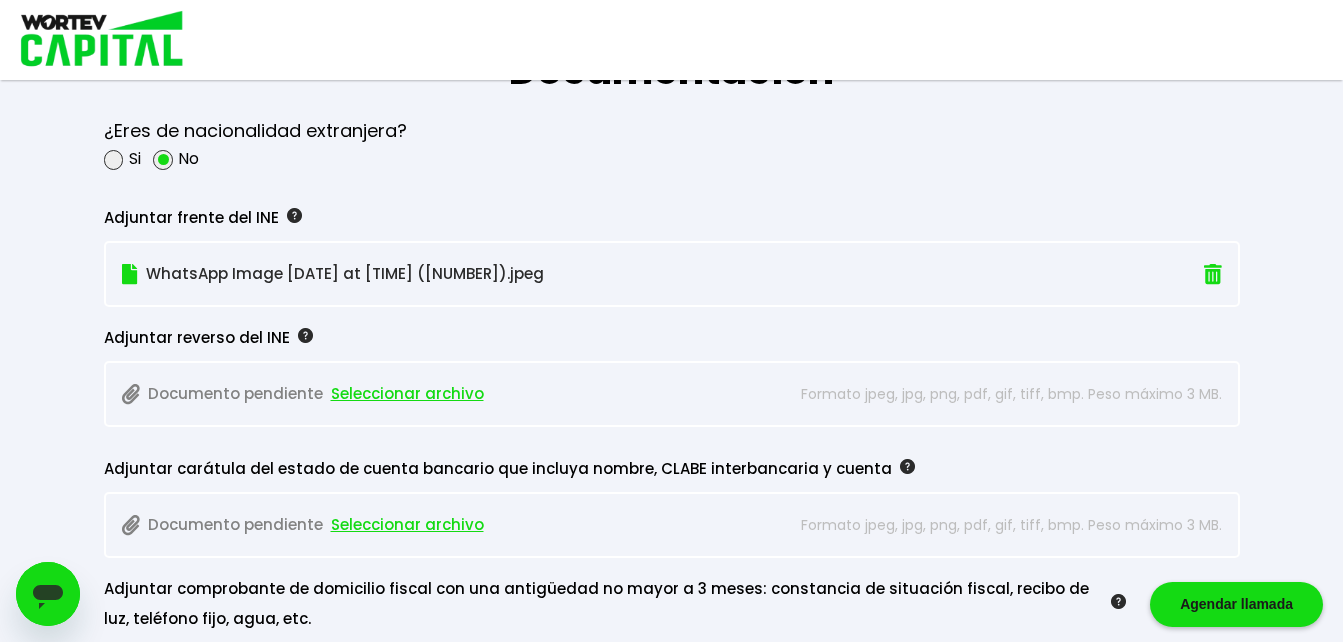 click on "Seleccionar archivo" at bounding box center [407, 394] 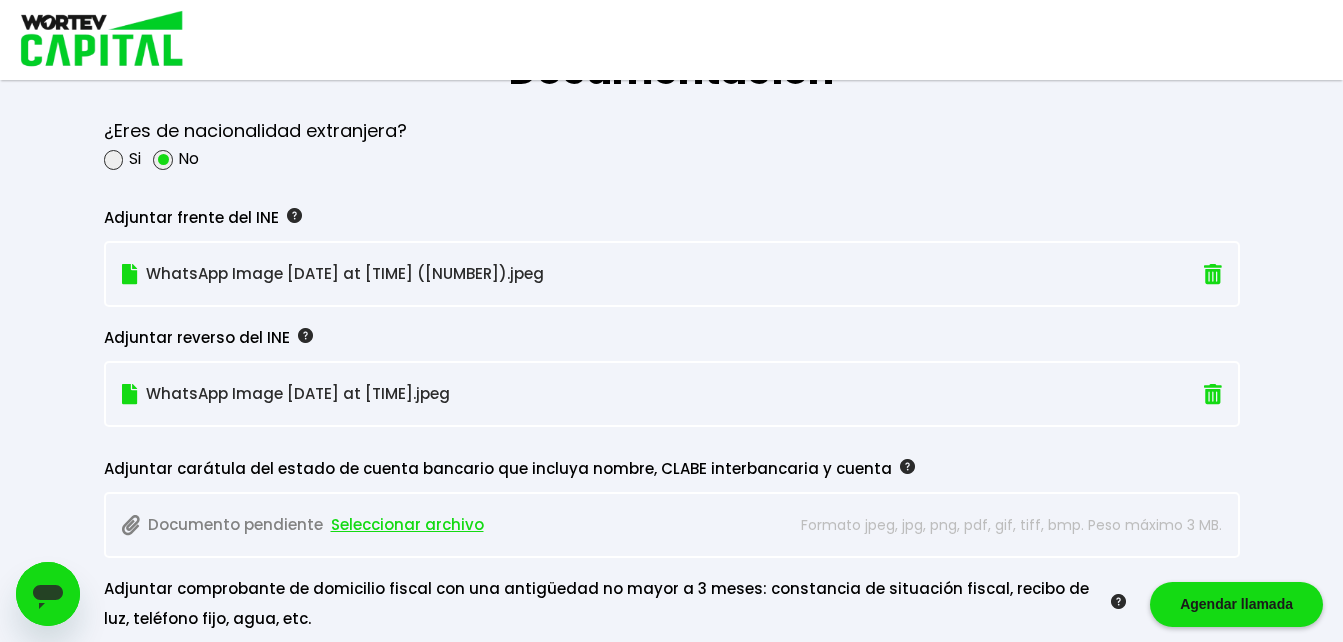 click on "Seleccionar archivo" at bounding box center [407, 525] 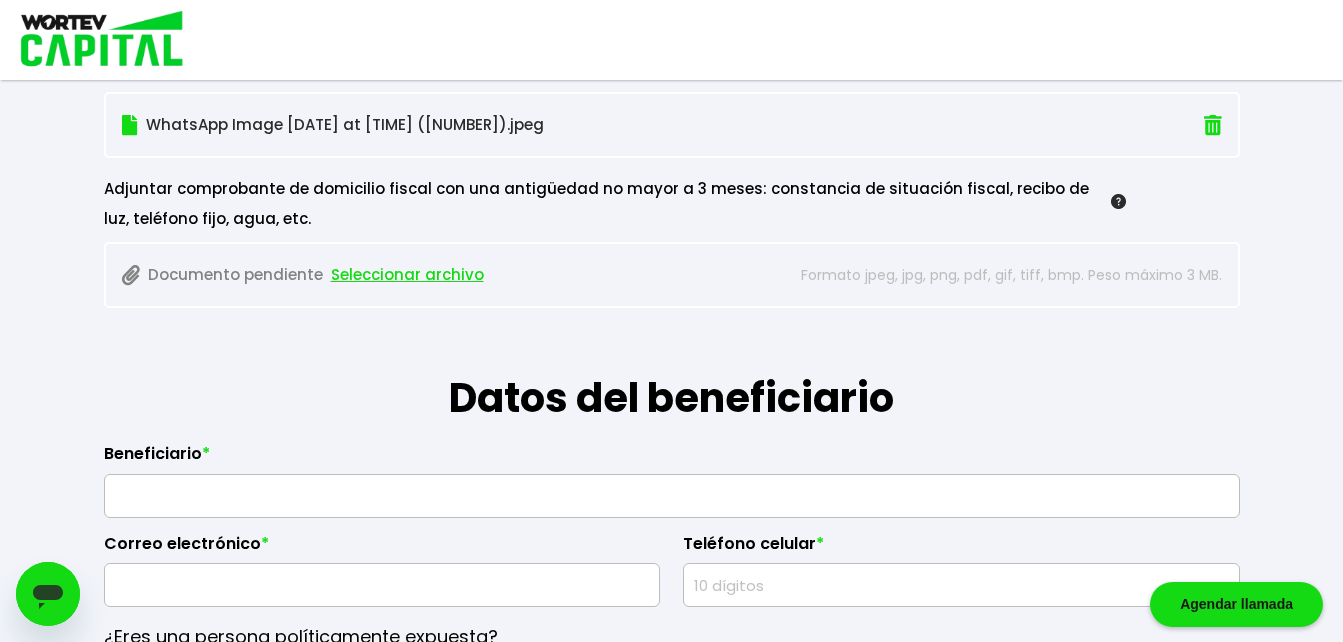 scroll, scrollTop: 1968, scrollLeft: 0, axis: vertical 